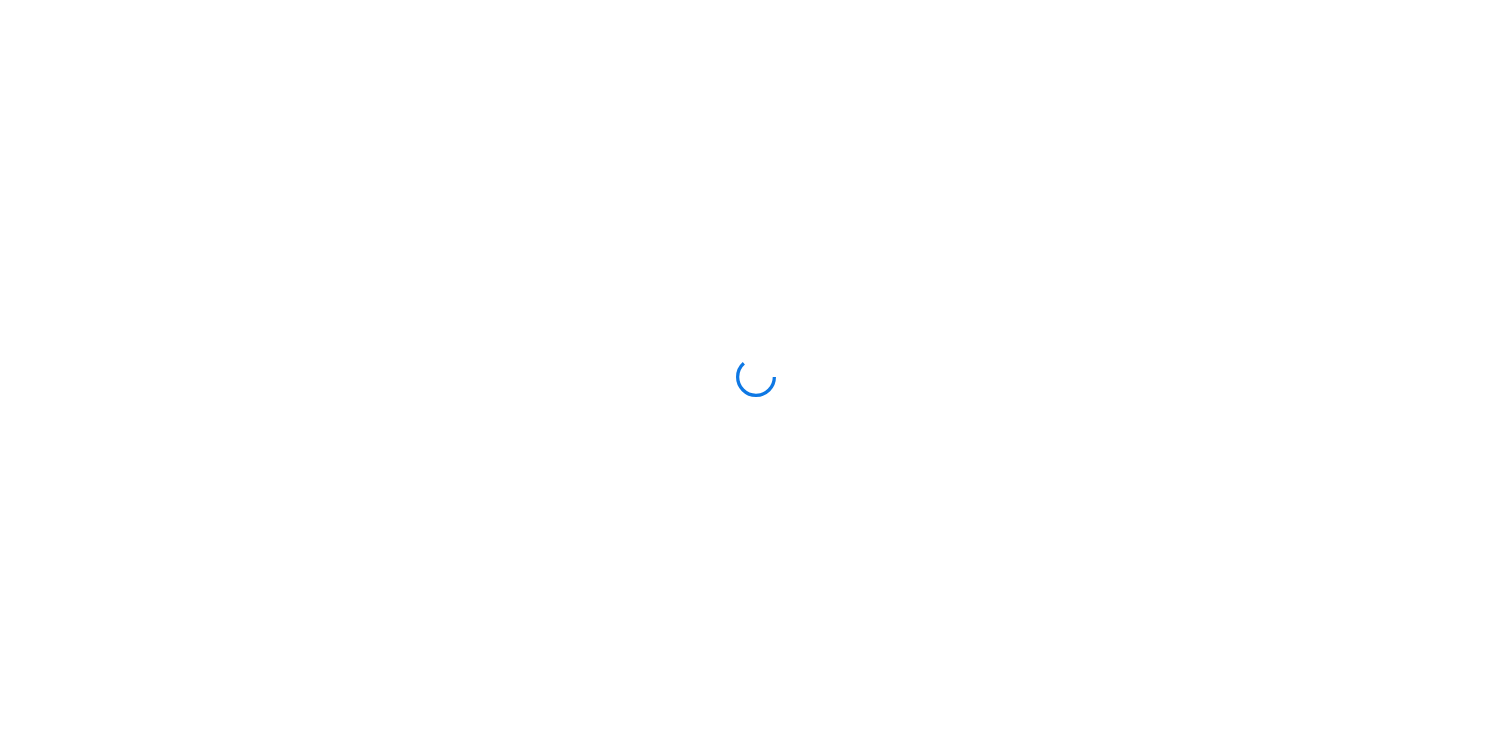 scroll, scrollTop: 0, scrollLeft: 0, axis: both 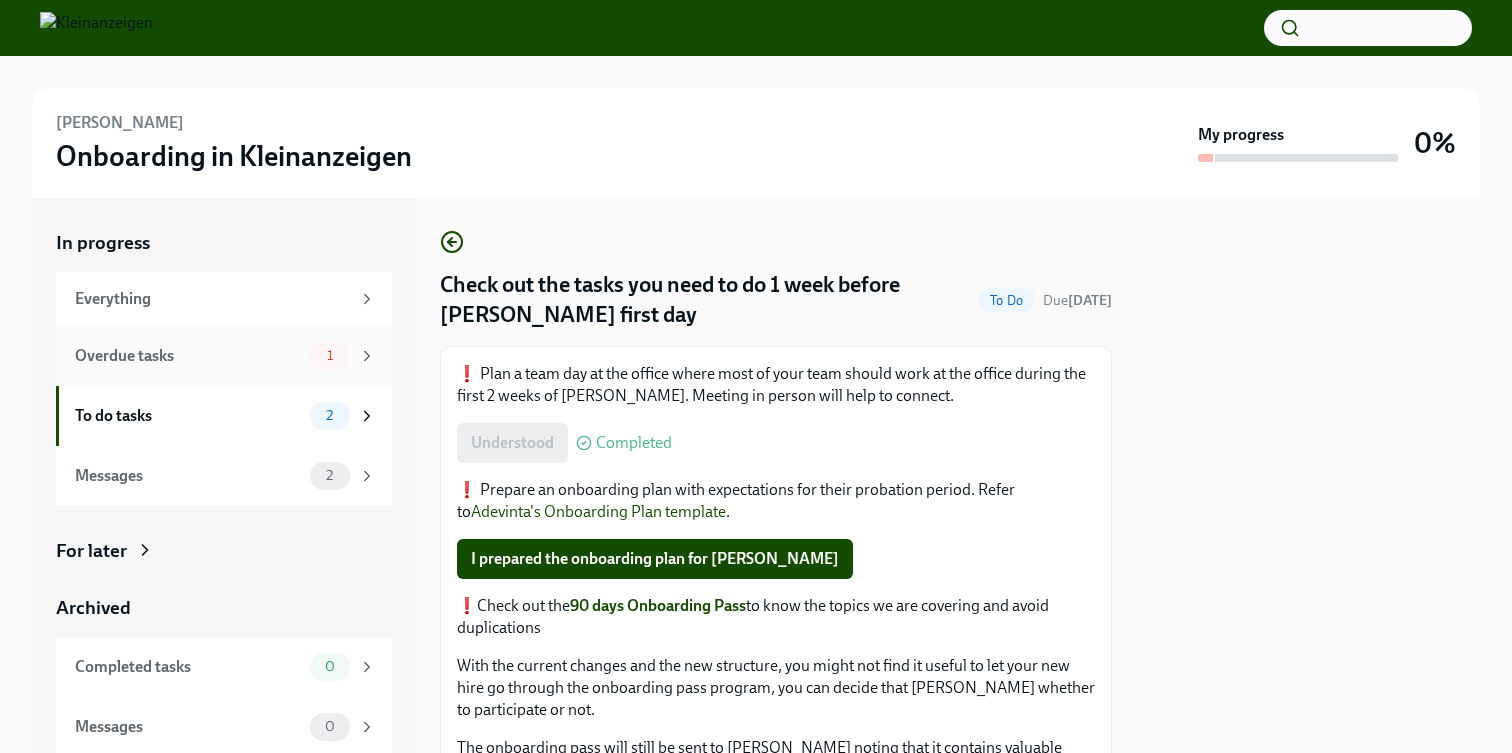 click on "Overdue tasks 1" at bounding box center [225, 356] 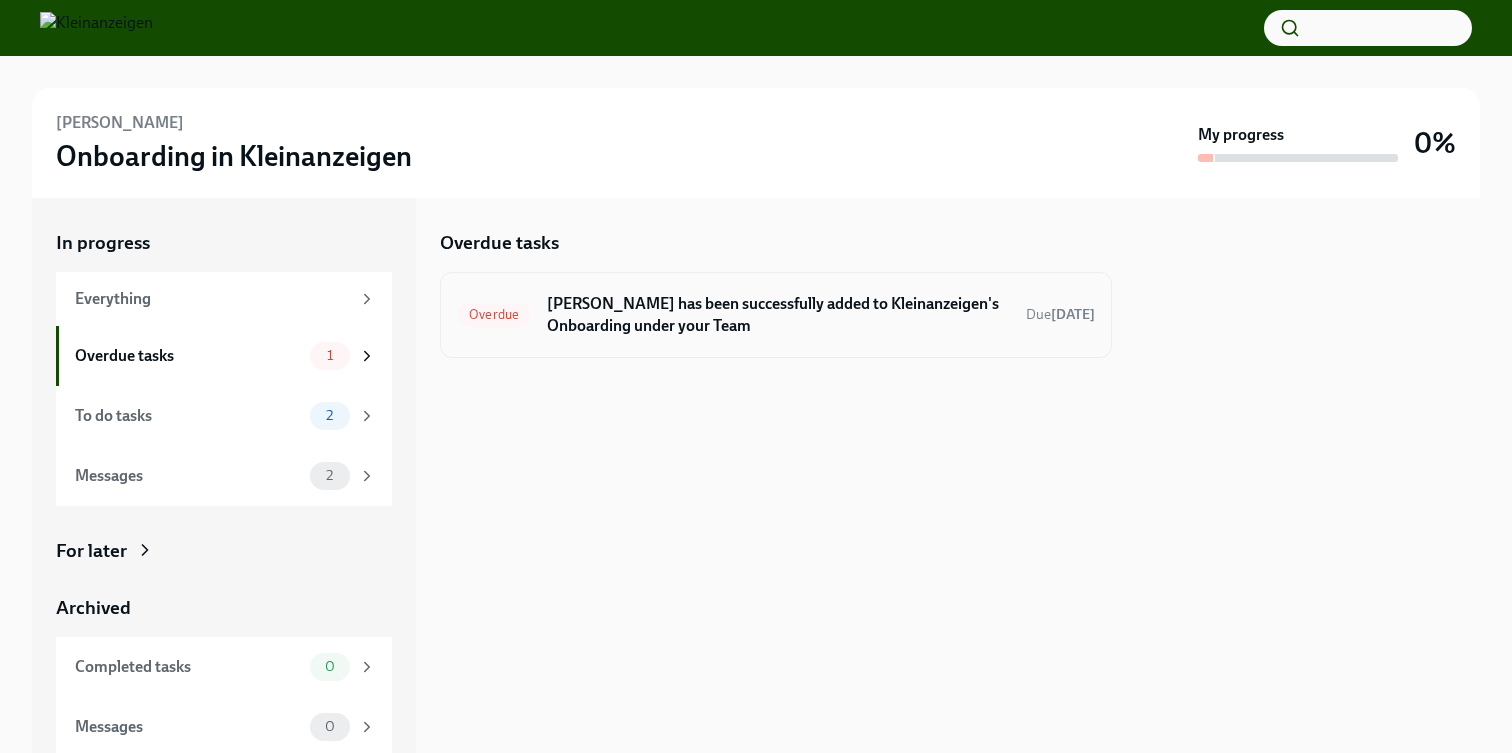 click on "[PERSON_NAME] has been successfully added to Kleinanzeigen's Onboarding under your Team" at bounding box center (778, 315) 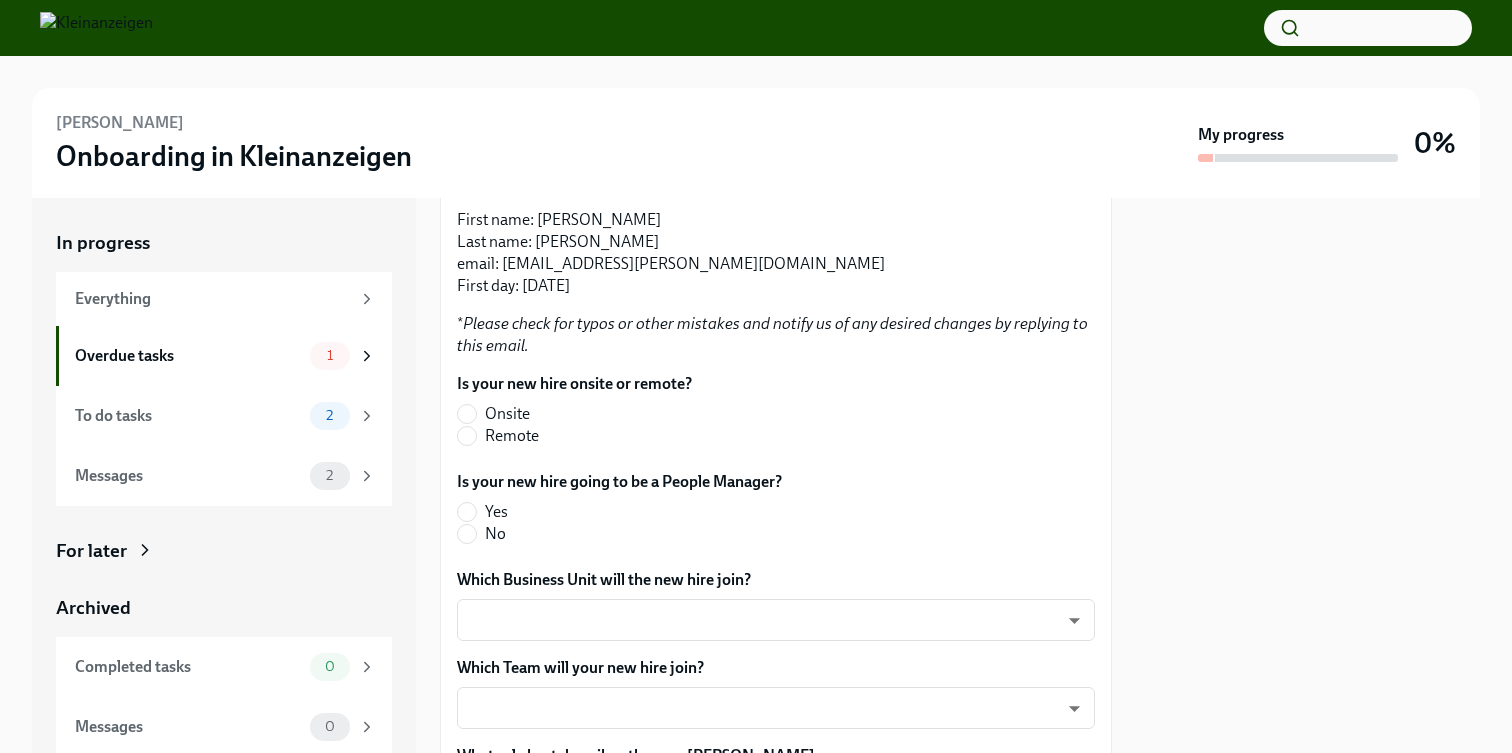 scroll, scrollTop: 442, scrollLeft: 0, axis: vertical 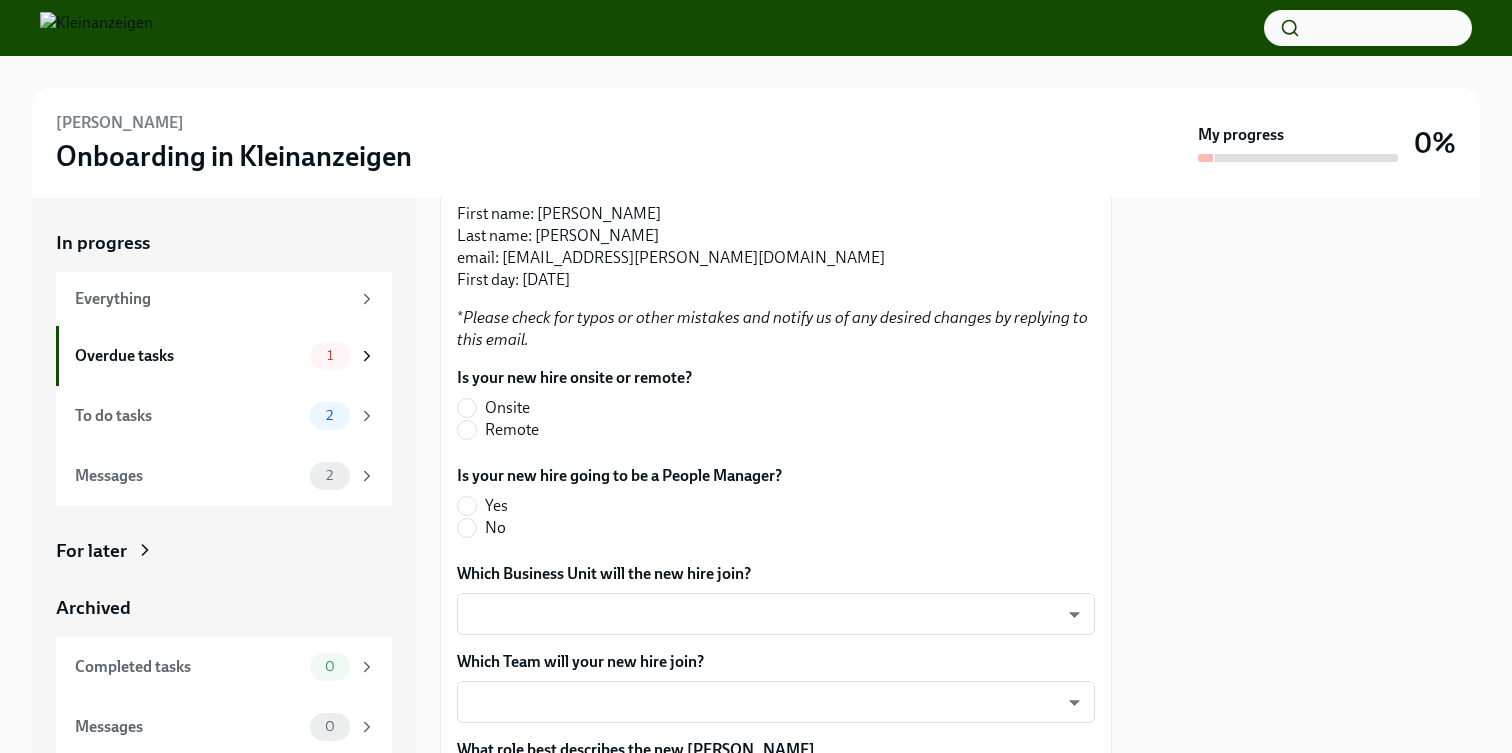click on "Onsite" at bounding box center (507, 408) 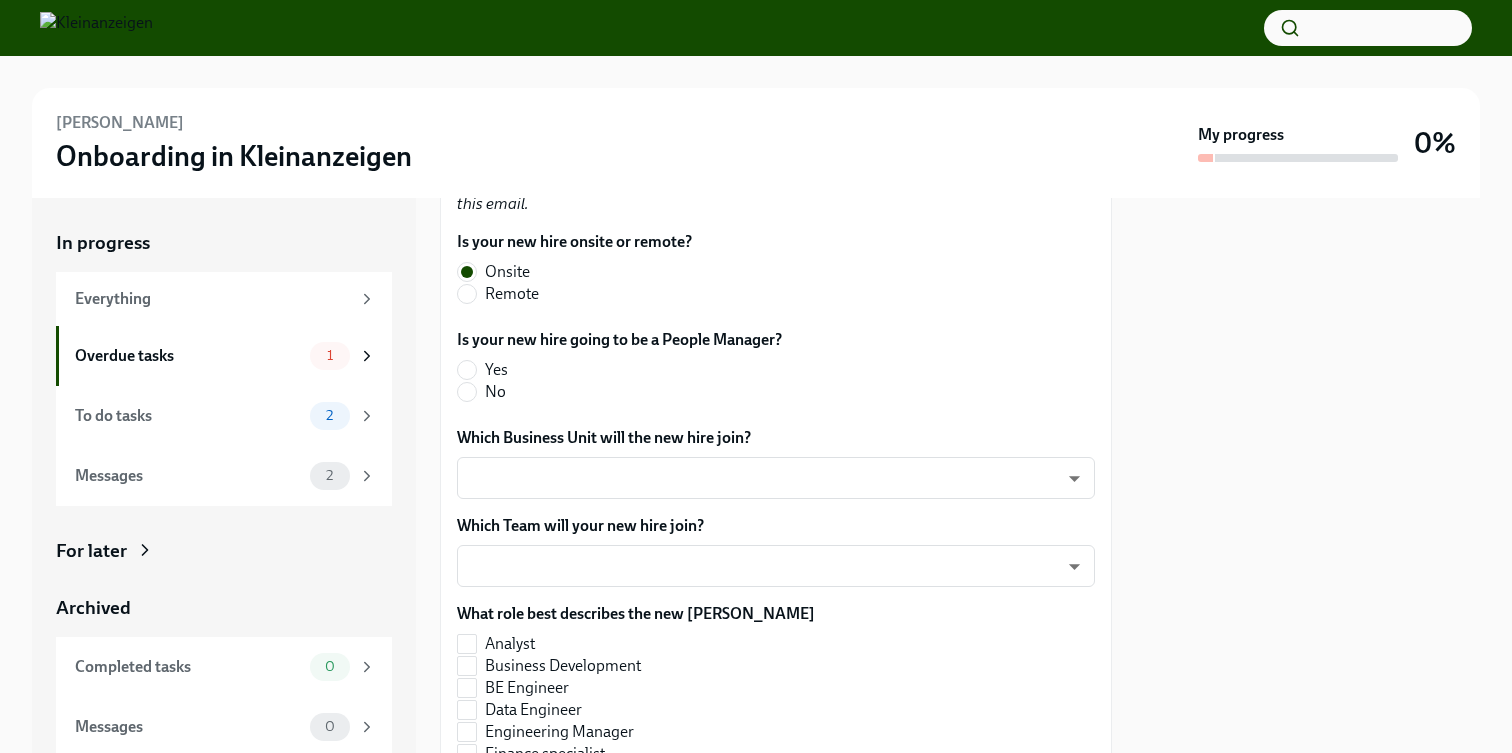 scroll, scrollTop: 598, scrollLeft: 0, axis: vertical 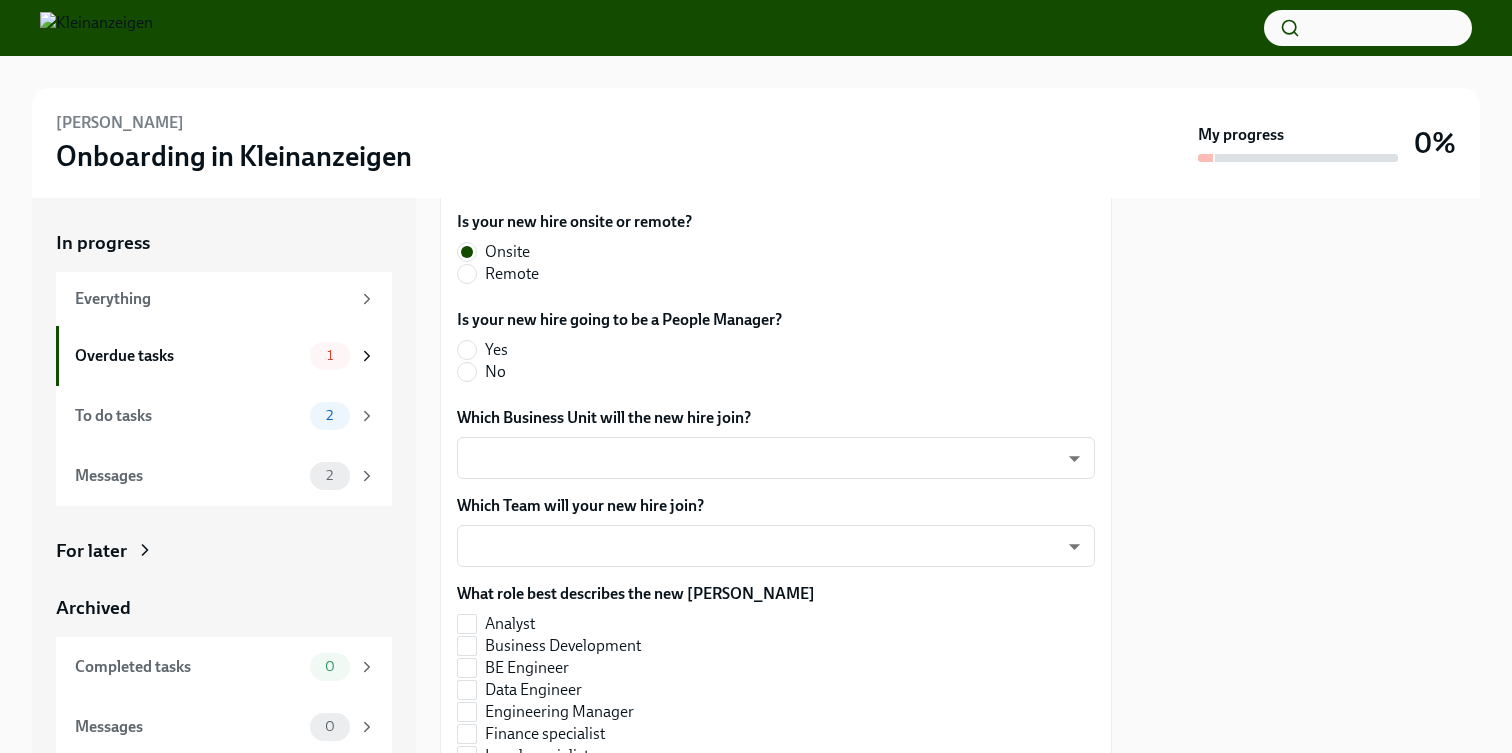 click on "No" at bounding box center [495, 372] 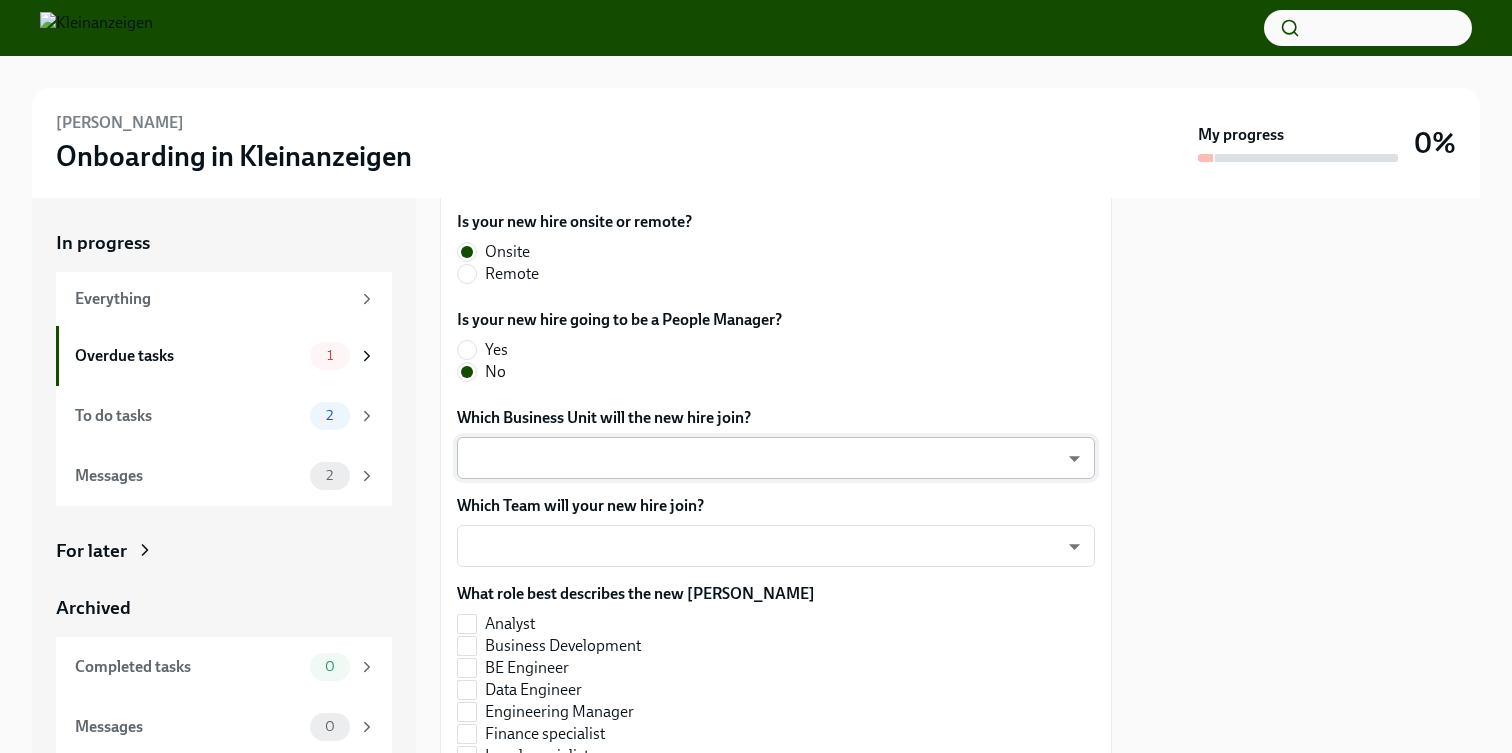 click on "[PERSON_NAME] Onboarding in Kleinanzeigen  My progress 0% In progress Everything Overdue tasks 1 To do tasks 2 Messages 2 For later Archived Completed tasks 0 Messages 0 [PERSON_NAME] has been successfully added to Kleinanzeigen's Onboarding under your Team Overdue Due  [DATE] Check your tasks for [PERSON_NAME]'s 90 days of Onboarding For the next 90 days of Onboarding you will be guiding Stefanieto become autonomous and productive... Dear [PERSON_NAME], Good news! [PERSON_NAME] has signed the contract and their Workday profile will be completed soon. As a Hiring Manager, you are key to ensuring a successful onboarding experience.
Here is the info:
First name: [PERSON_NAME]
Last name: Binder
email: [EMAIL_ADDRESS][PERSON_NAME][DOMAIN_NAME]
First day: [DATE]
* Please check for typos or other mistakes and notify us of any desired changes by replying to this email. Is your new hire onsite or remote? Onsite Remote Is your new hire going to be a People Manager? Yes No Which Business Unit will the new hire join?" at bounding box center [756, 376] 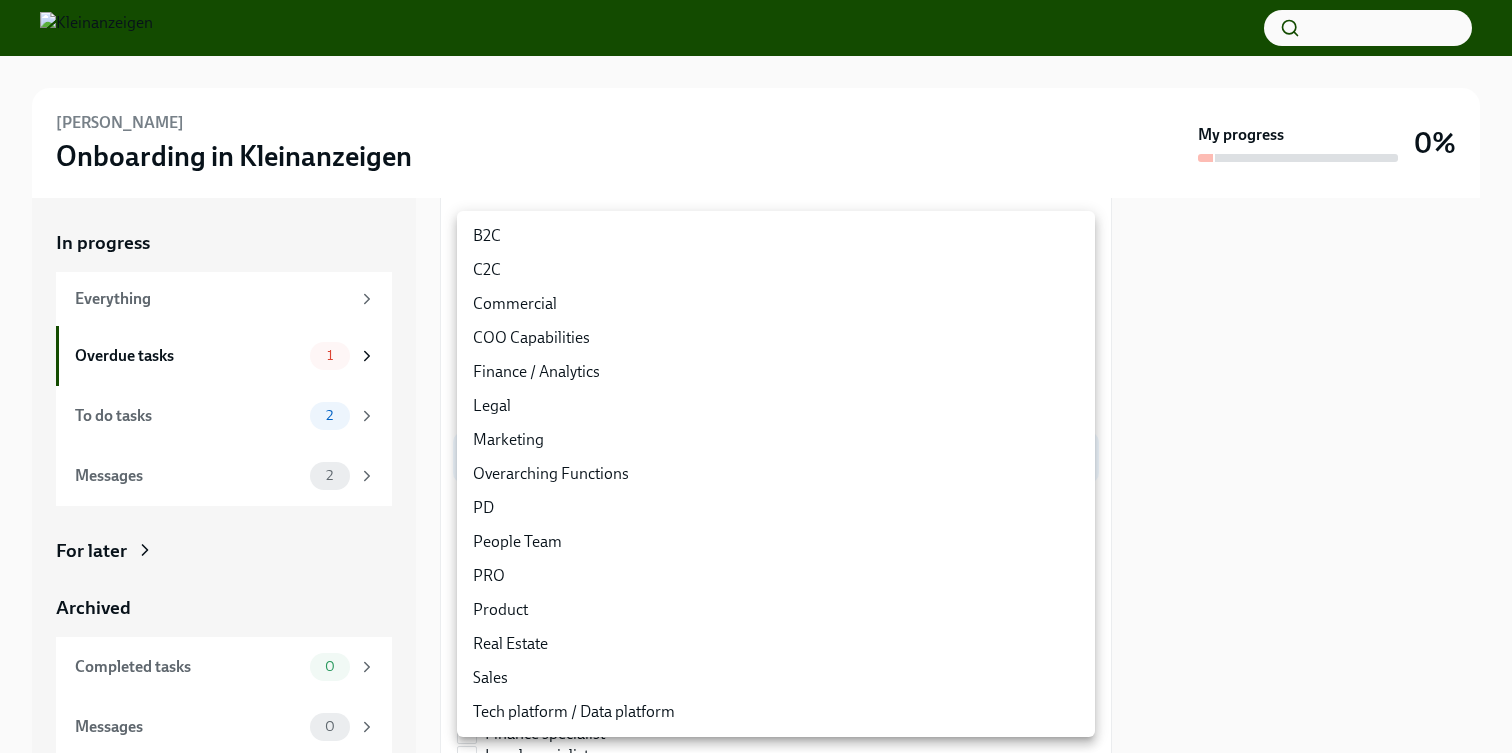 click on "Marketing" at bounding box center (776, 440) 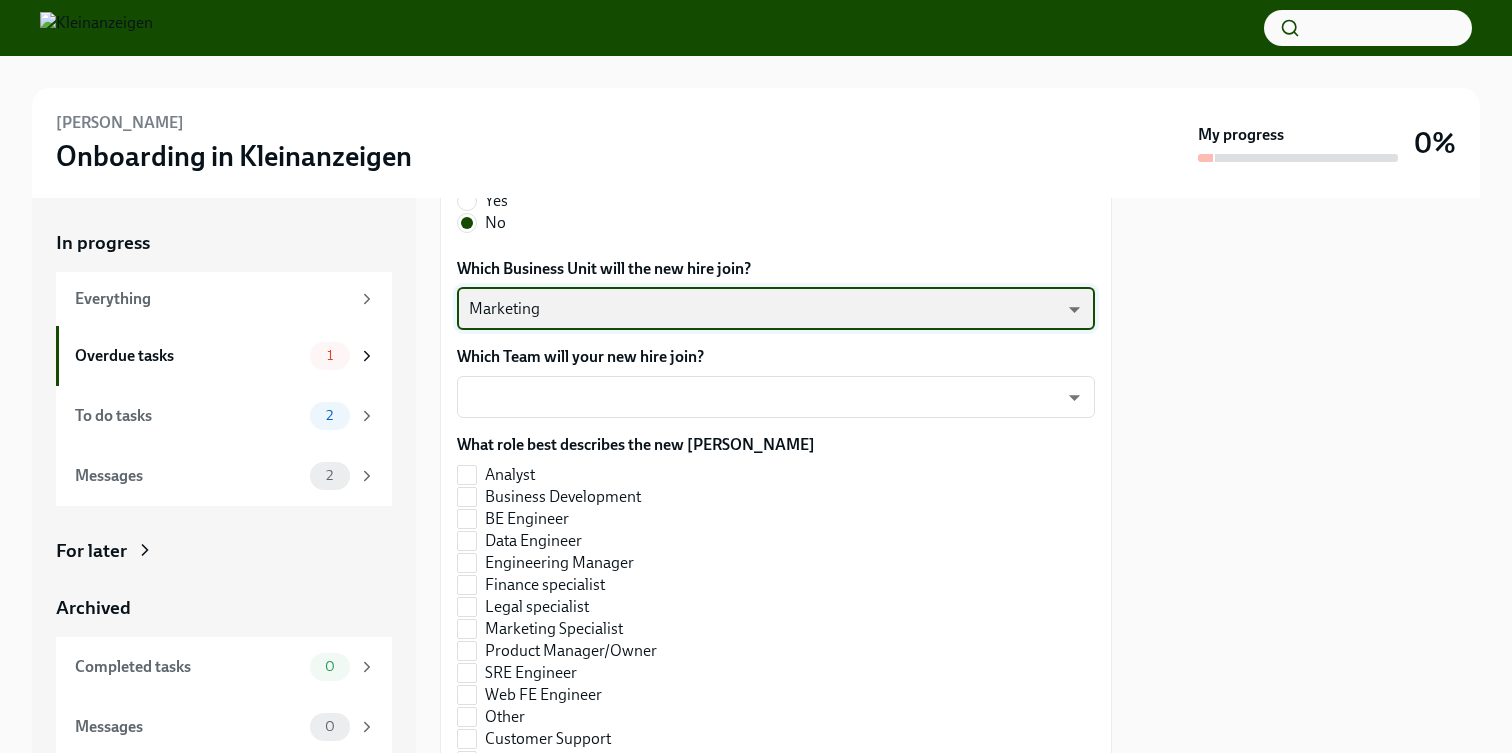 scroll, scrollTop: 748, scrollLeft: 0, axis: vertical 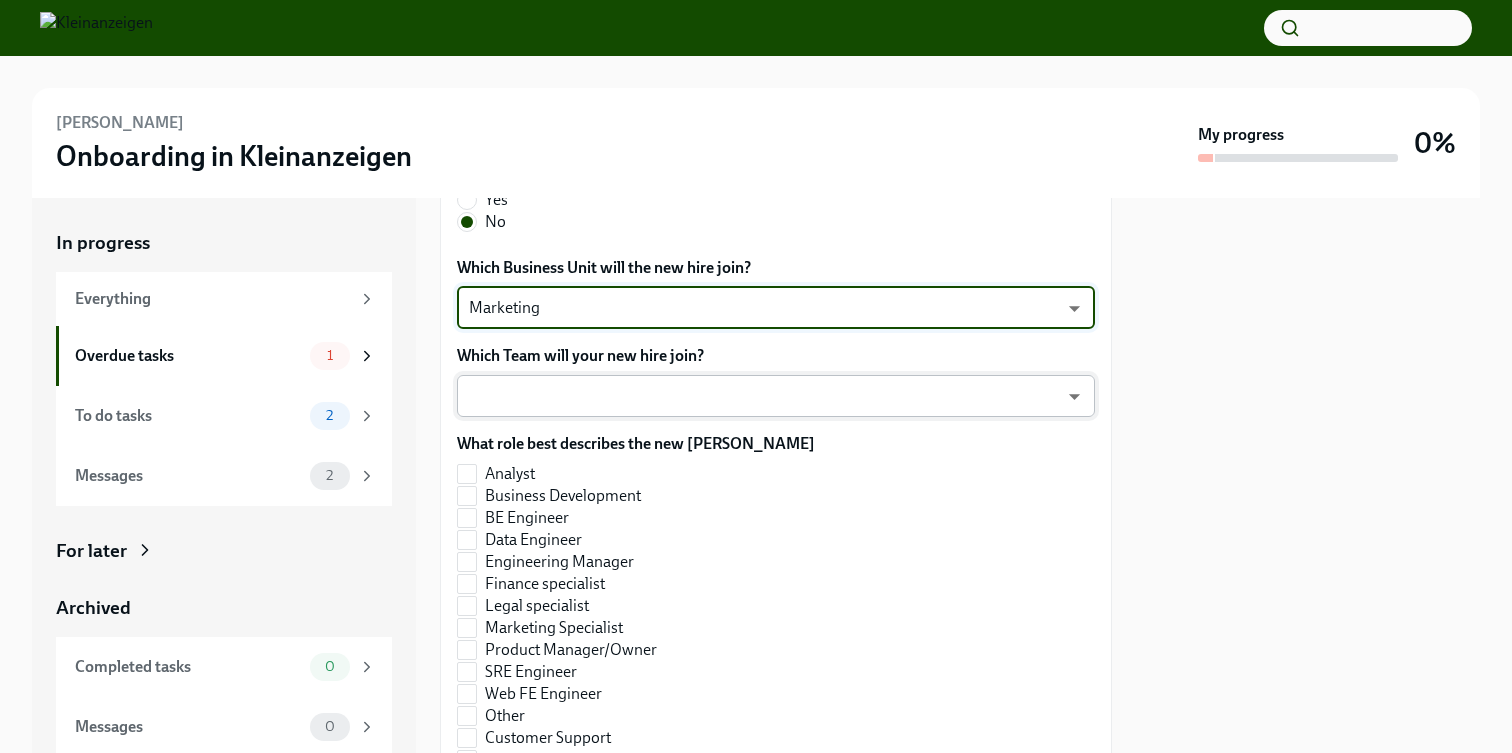 click on "[PERSON_NAME] Onboarding in Kleinanzeigen  My progress 0% In progress Everything Overdue tasks 1 To do tasks 2 Messages 2 For later Archived Completed tasks 0 Messages 0 [PERSON_NAME] has been successfully added to Kleinanzeigen's Onboarding under your Team Overdue Due  [DATE] Check your tasks for [PERSON_NAME]'s 90 days of Onboarding For the next 90 days of Onboarding you will be guiding Stefanieto become autonomous and productive... Dear [PERSON_NAME], Good news! [PERSON_NAME] has signed the contract and their Workday profile will be completed soon. As a Hiring Manager, you are key to ensuring a successful onboarding experience.
Here is the info:
First name: [PERSON_NAME]
Last name: Binder
email: [EMAIL_ADDRESS][PERSON_NAME][DOMAIN_NAME]
First day: [DATE]
* Please check for typos or other mistakes and notify us of any desired changes by replying to this email. Is your new hire onsite or remote? Onsite Remote Is your new hire going to be a People Manager? Yes No Which Business Unit will the new hire join?" at bounding box center [756, 376] 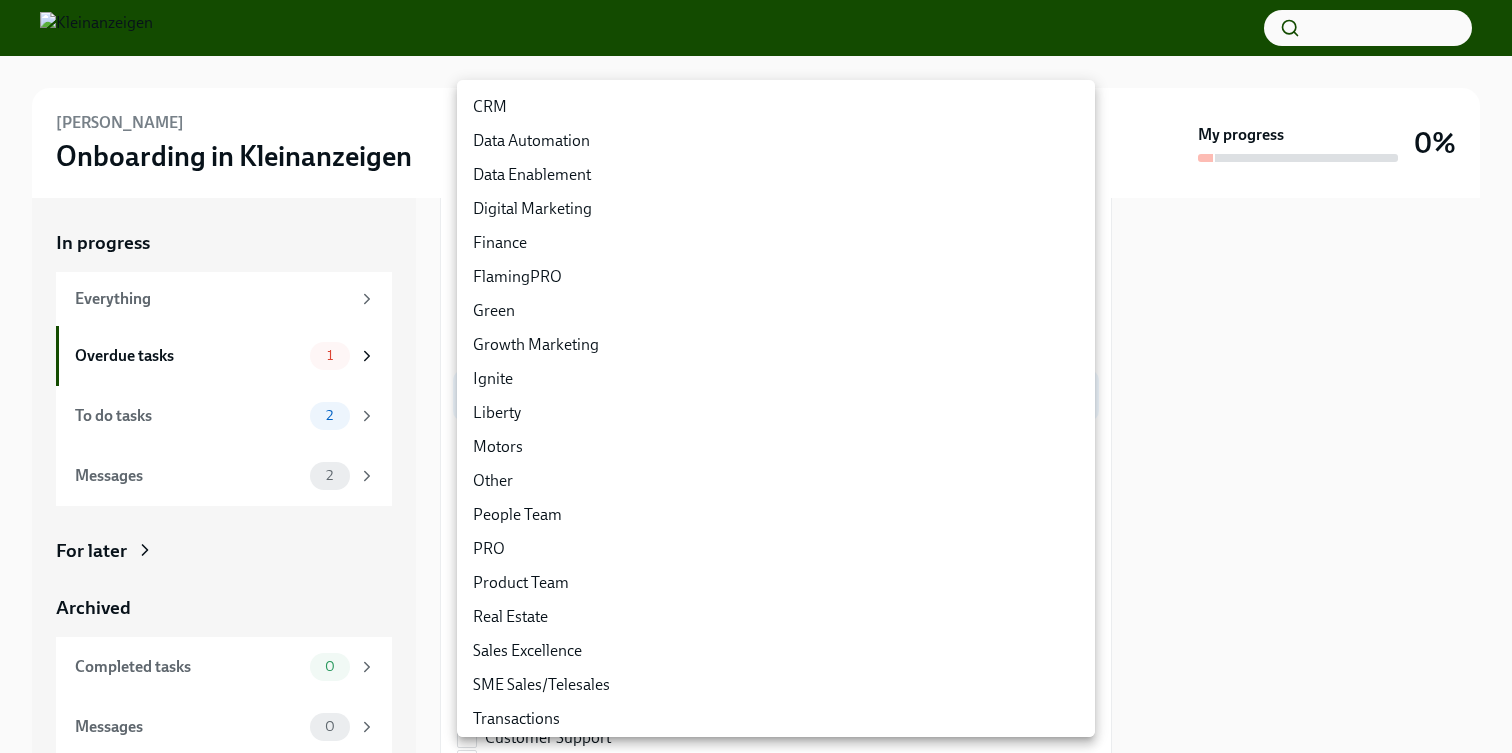 scroll, scrollTop: 175, scrollLeft: 0, axis: vertical 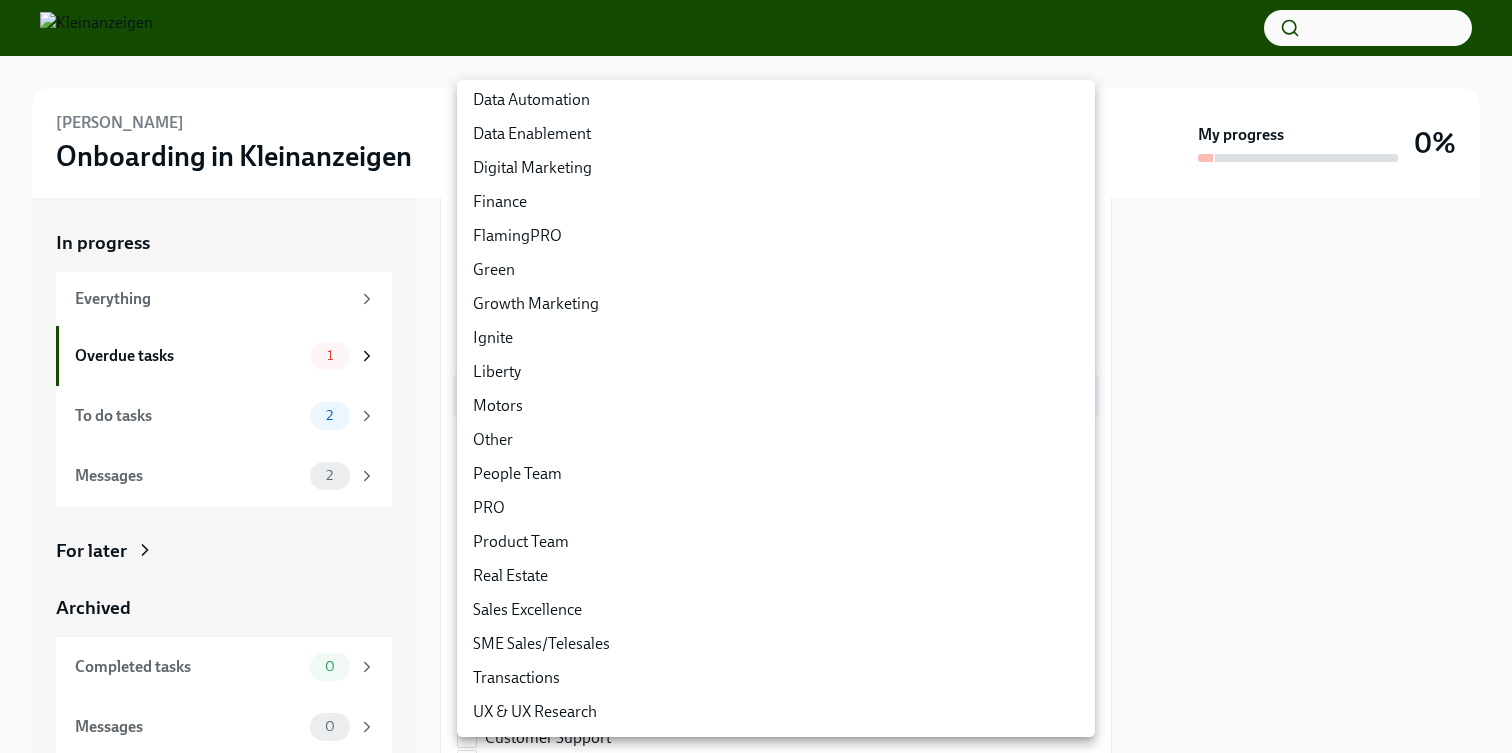click on "Real Estate" at bounding box center (776, 576) 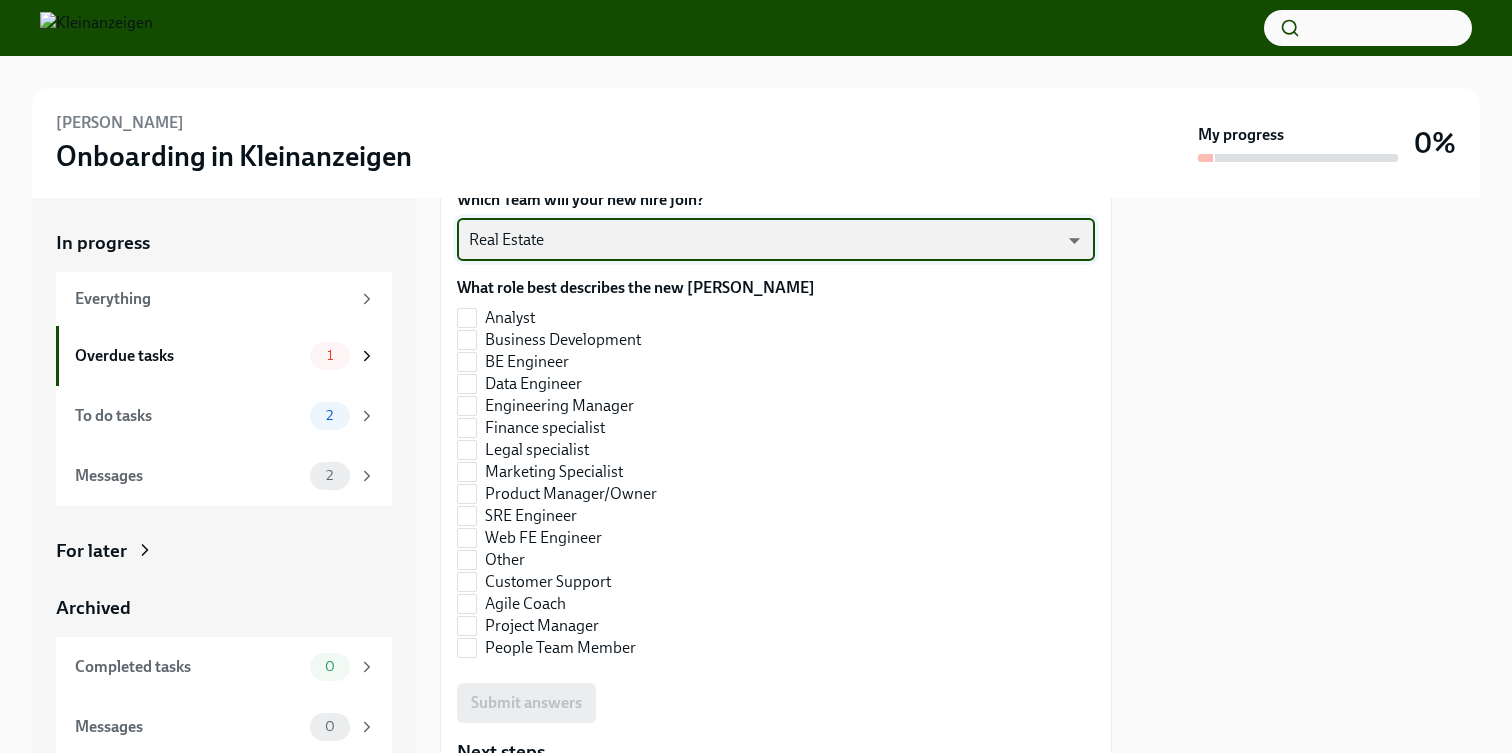 scroll, scrollTop: 905, scrollLeft: 0, axis: vertical 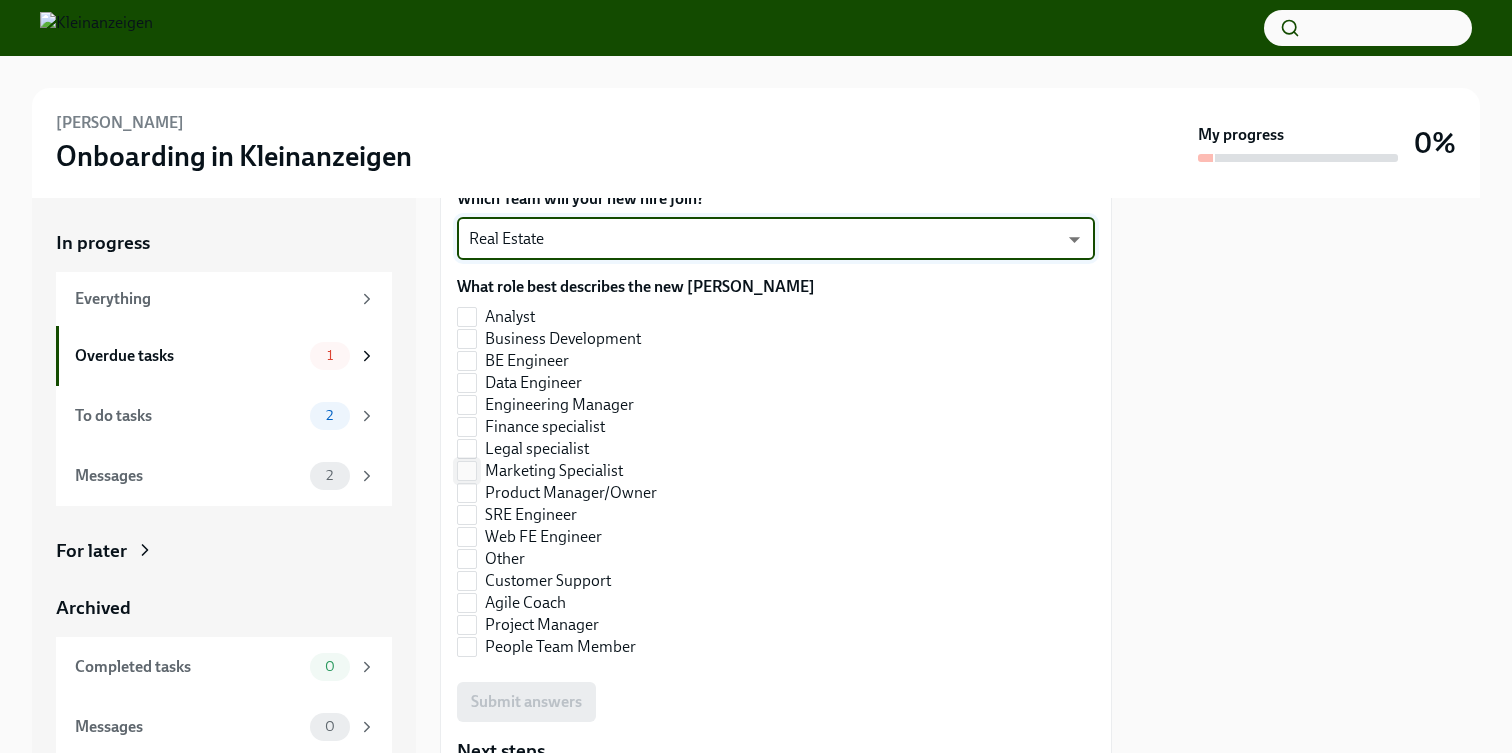 click on "Marketing Specialist" at bounding box center (554, 471) 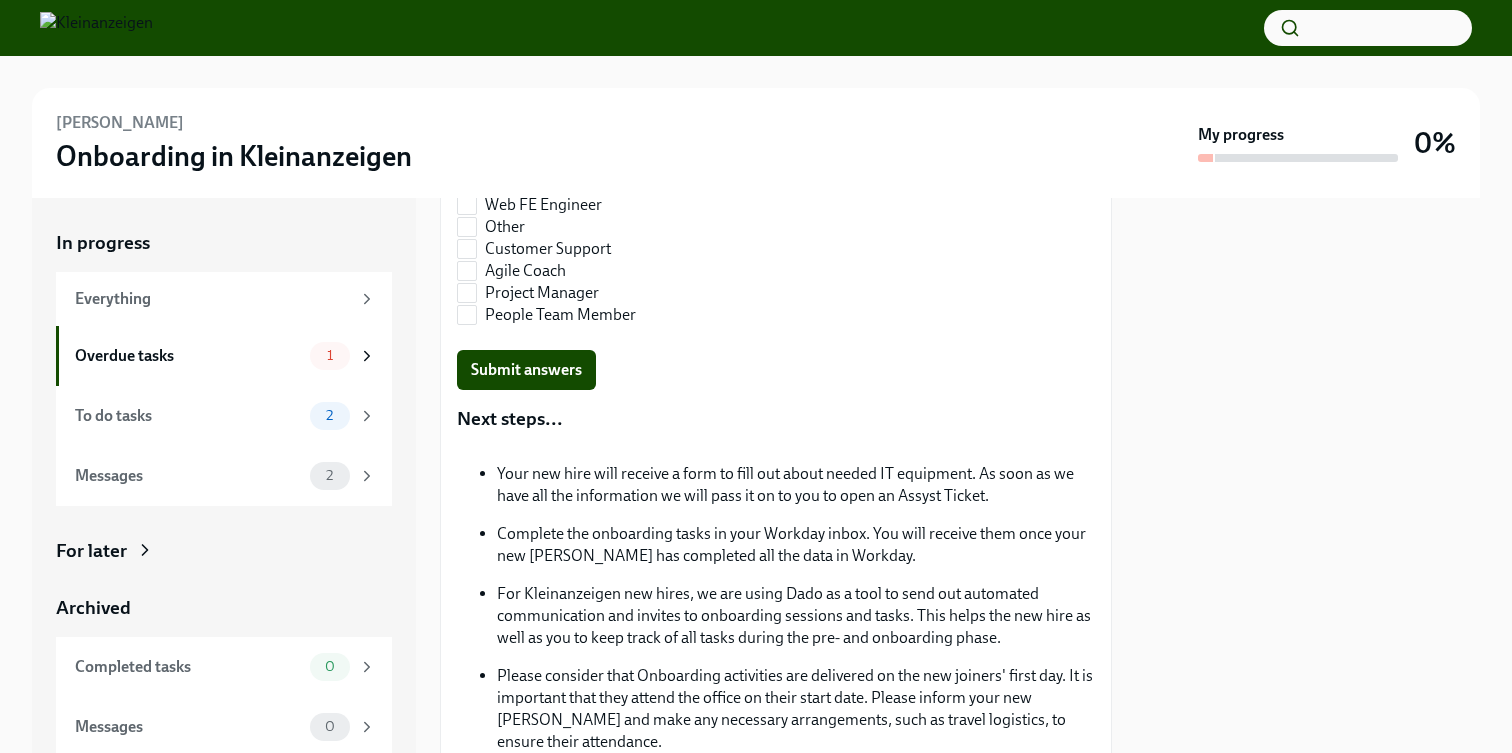 scroll, scrollTop: 1243, scrollLeft: 0, axis: vertical 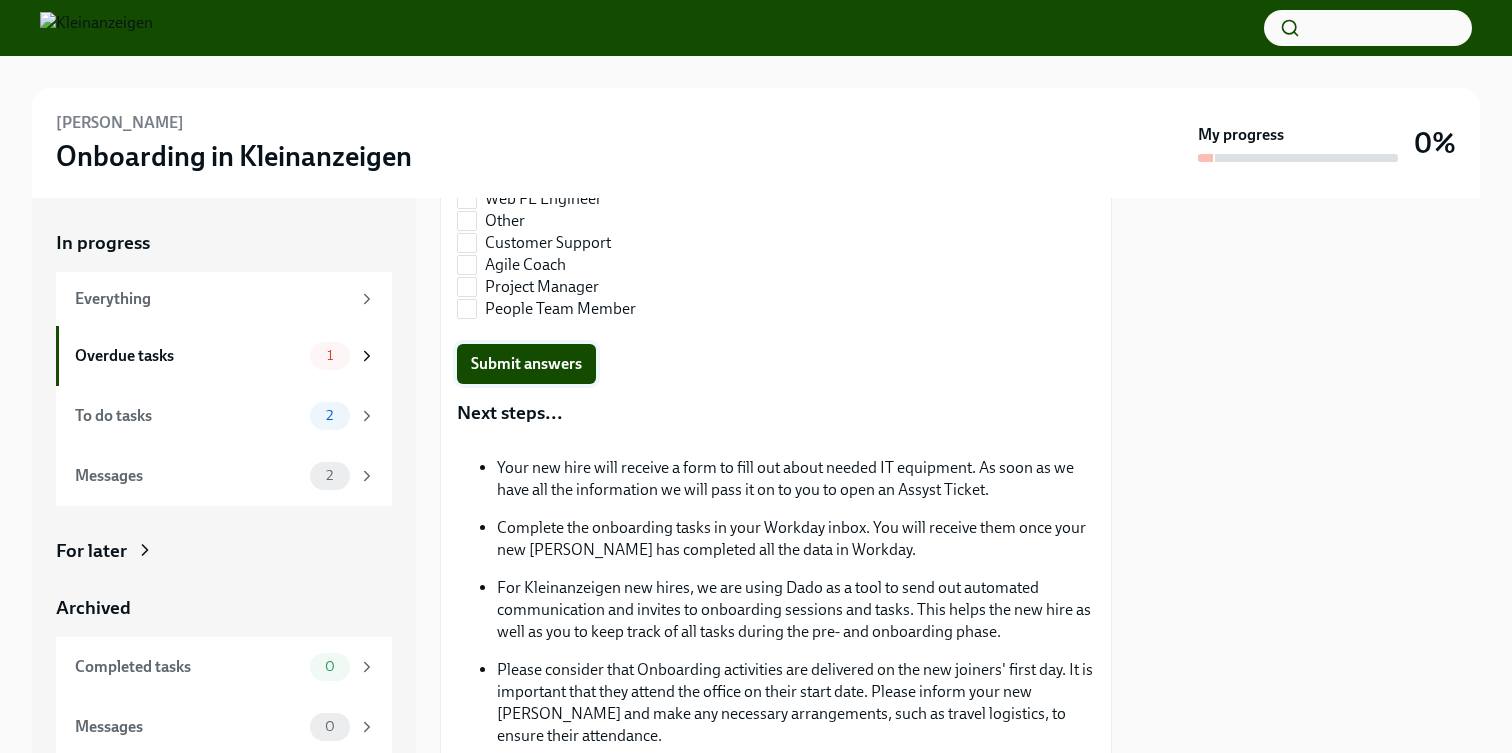 click on "Submit answers" at bounding box center [526, 364] 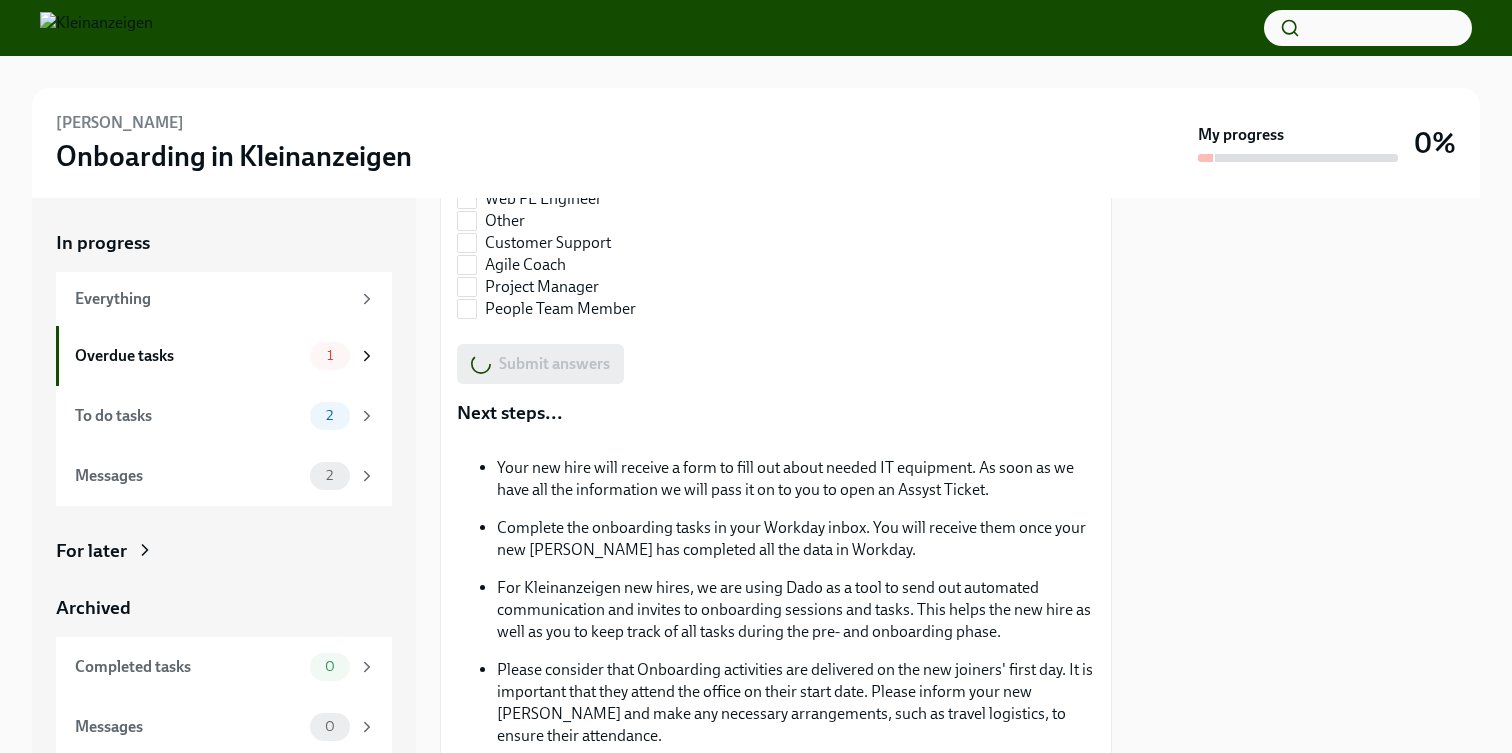 scroll, scrollTop: 1227, scrollLeft: 0, axis: vertical 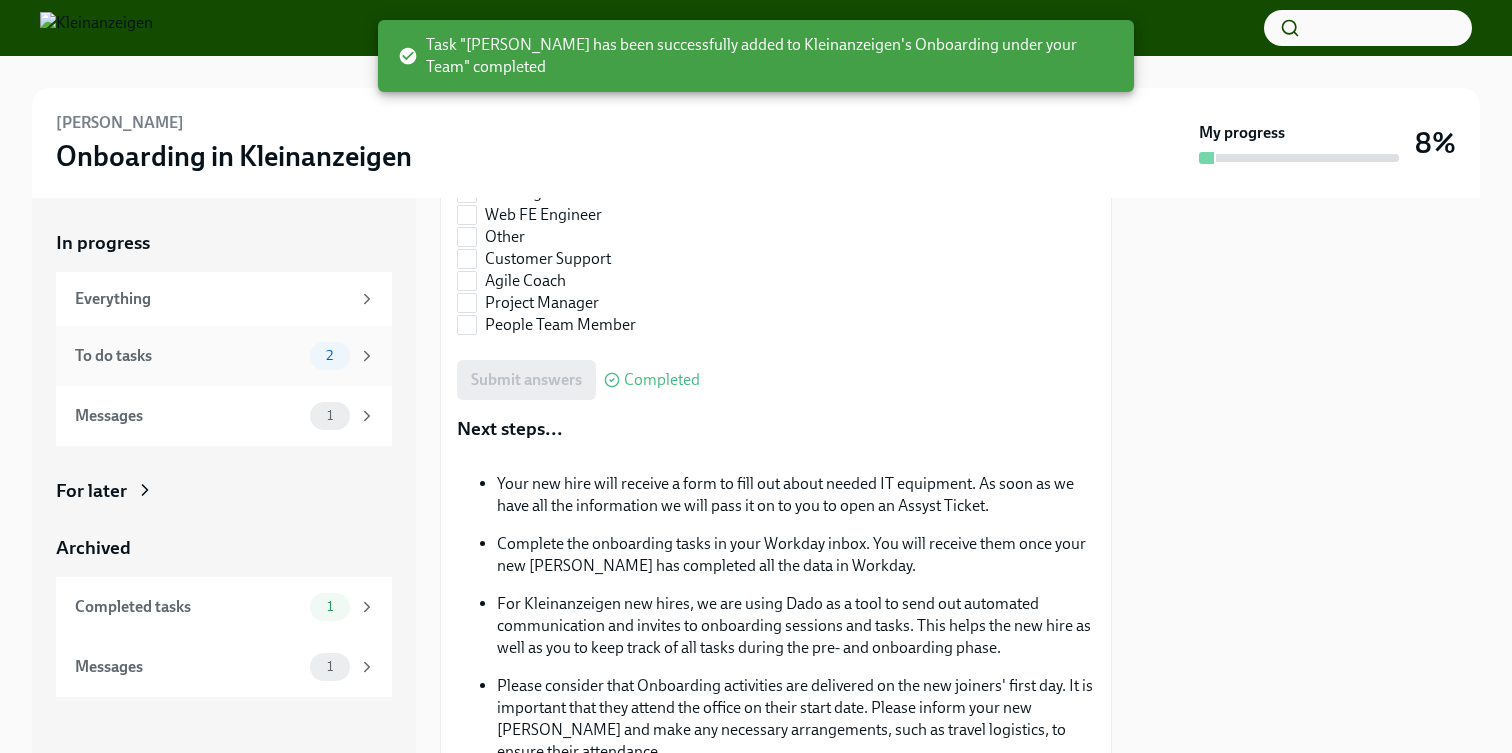 click on "To do tasks" at bounding box center (188, 356) 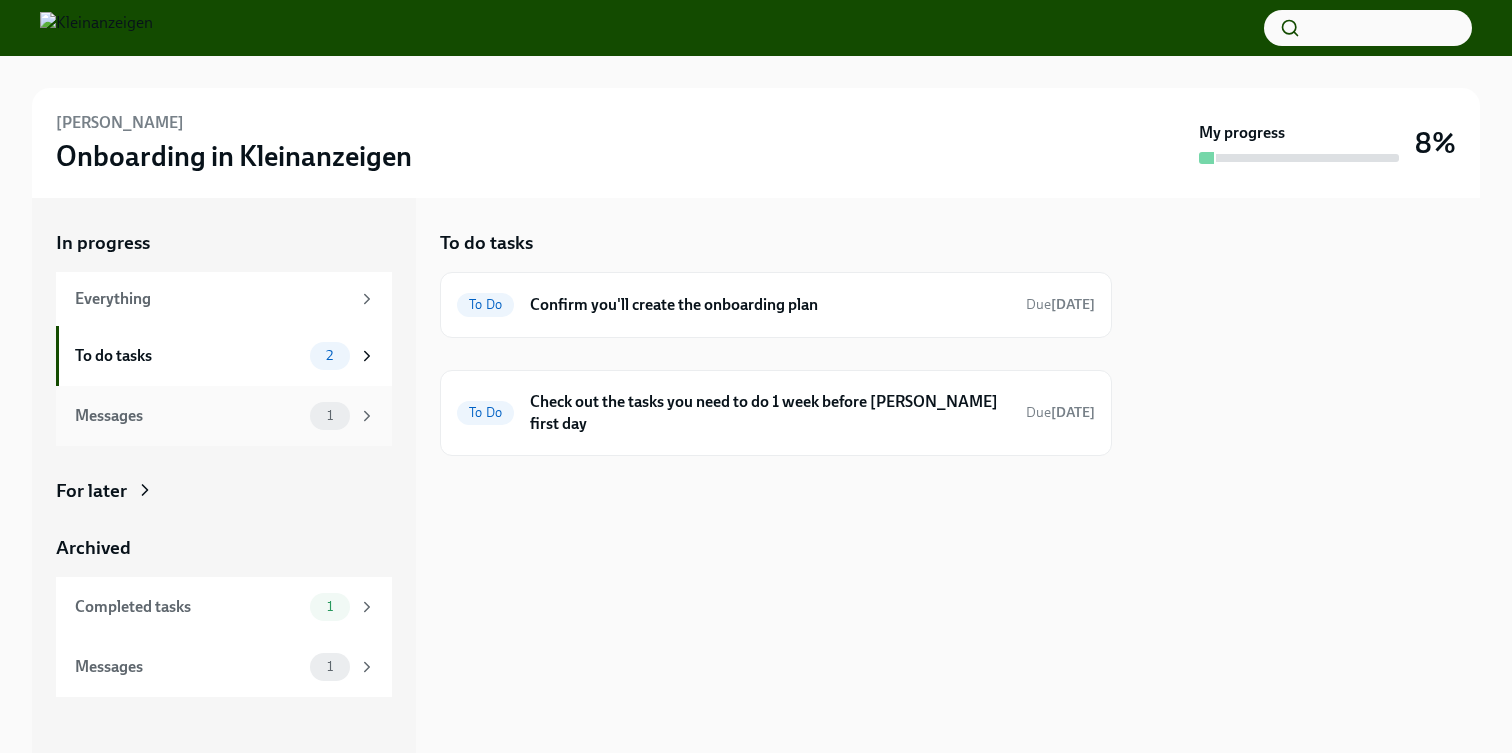 click on "Messages 1" at bounding box center (224, 416) 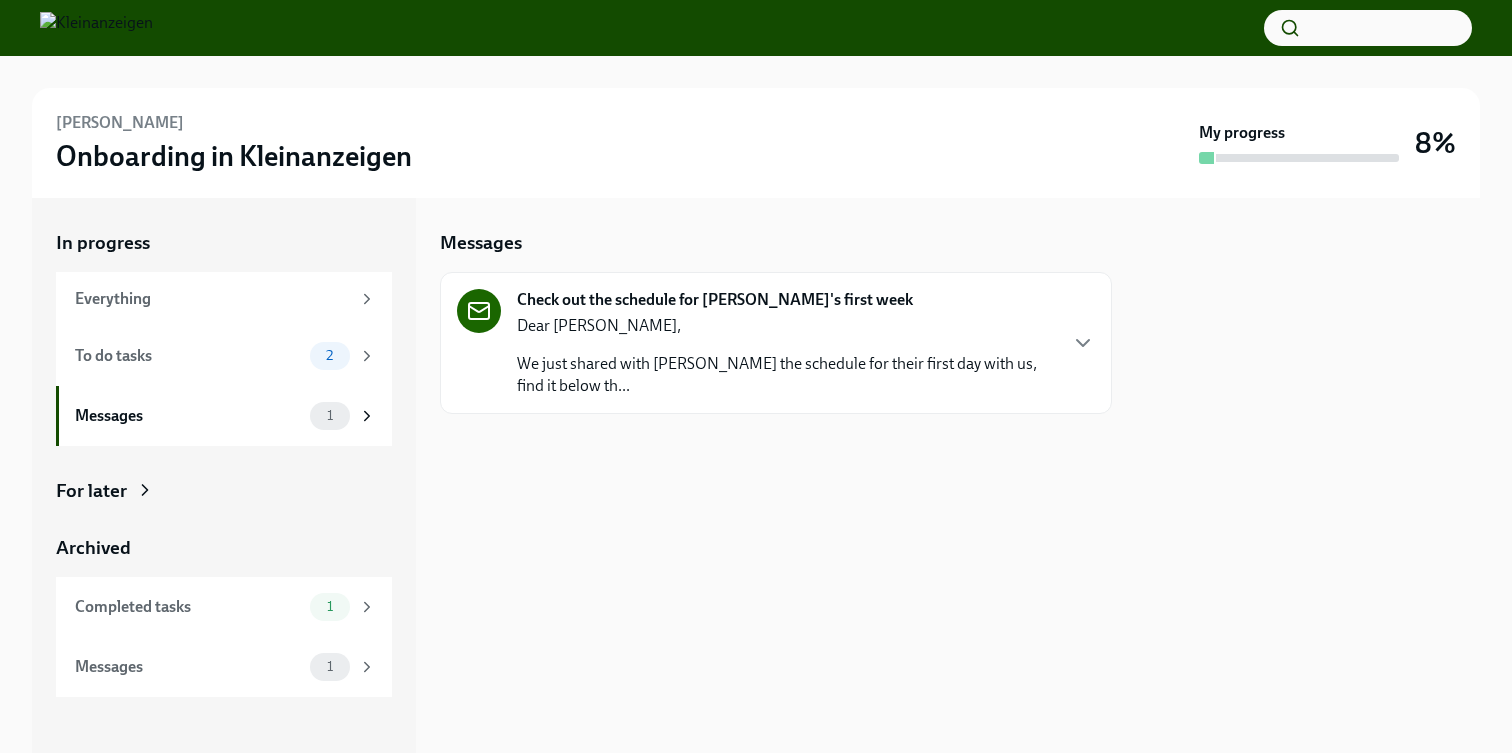 click on "We just shared with [PERSON_NAME] the schedule for their first day with us, find it below th..." at bounding box center [786, 375] 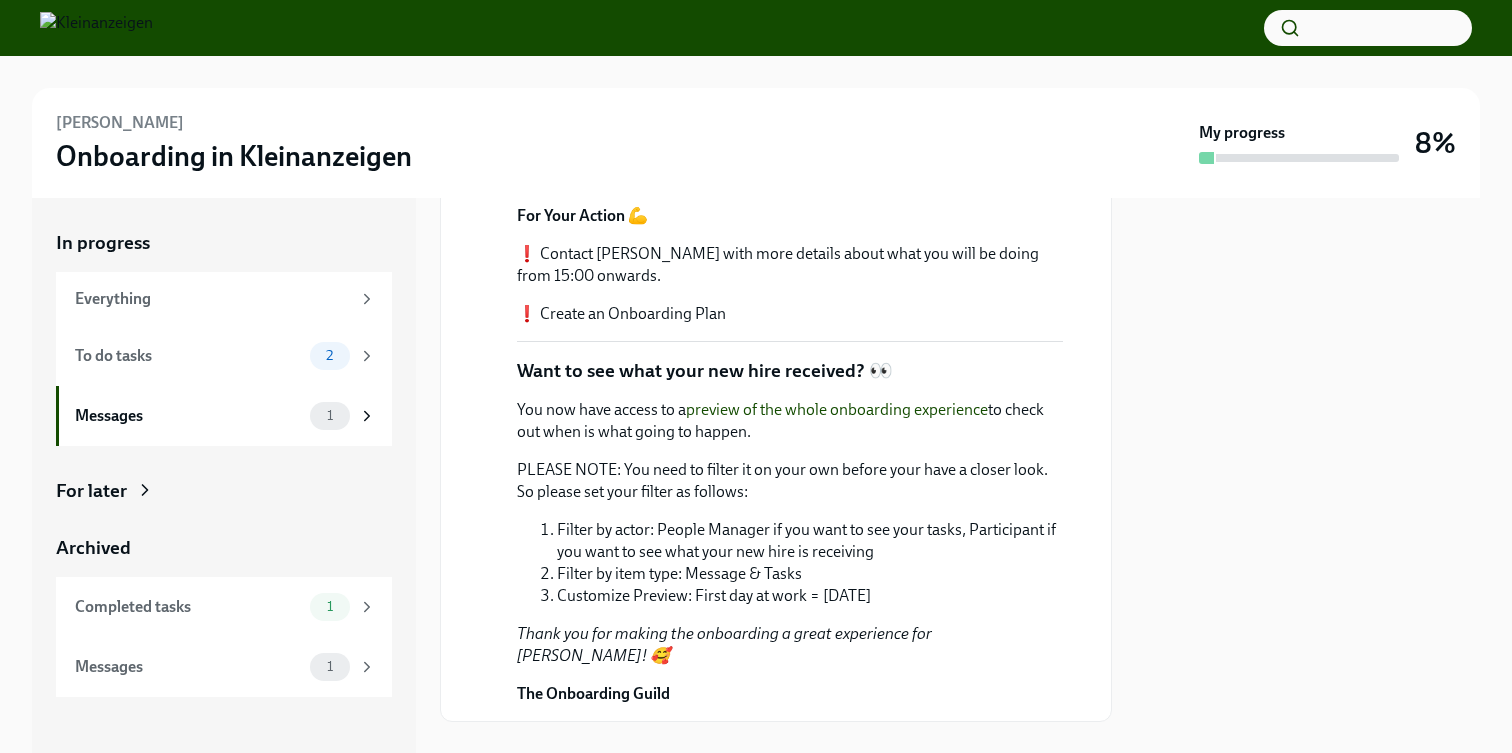 scroll, scrollTop: 706, scrollLeft: 0, axis: vertical 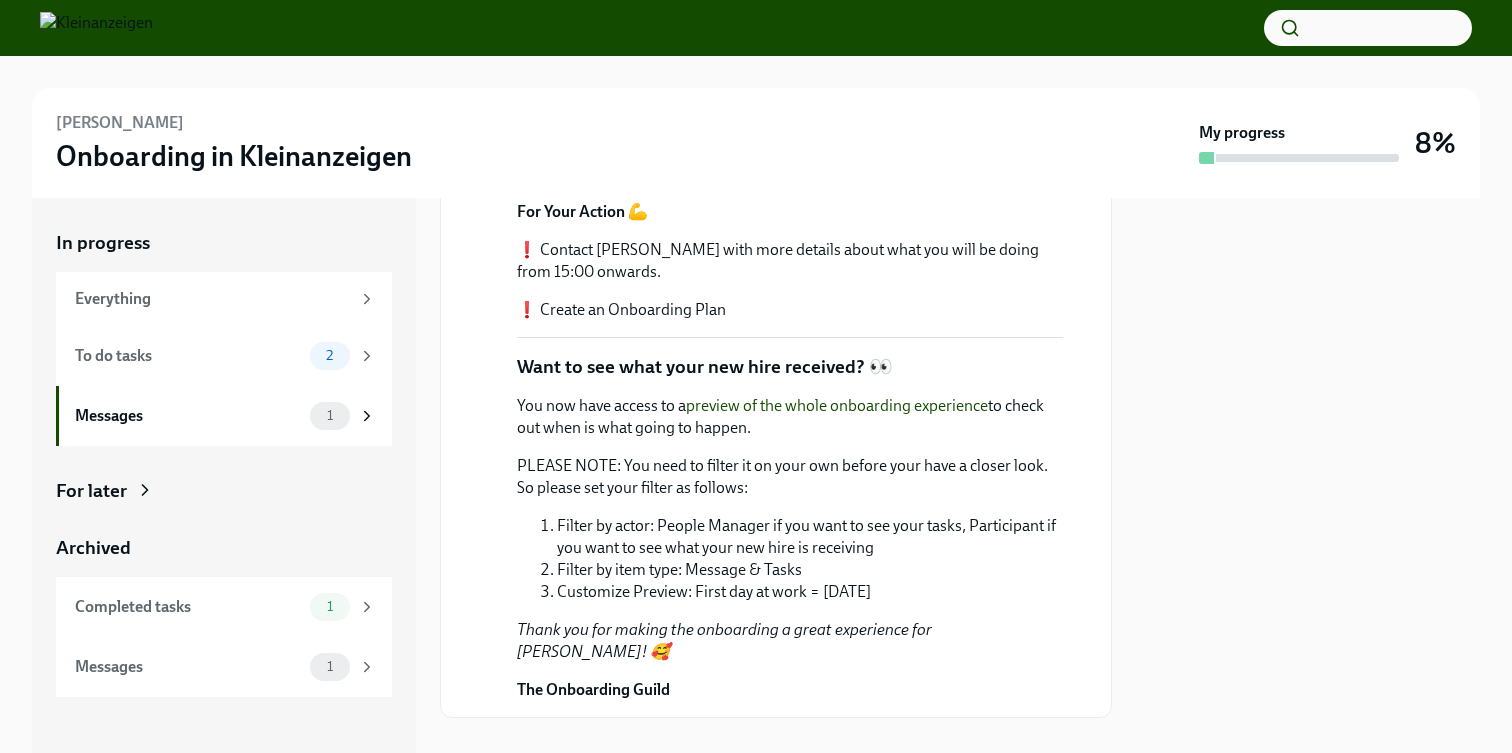 click on "preview of the whole onboarding experience" at bounding box center [837, 405] 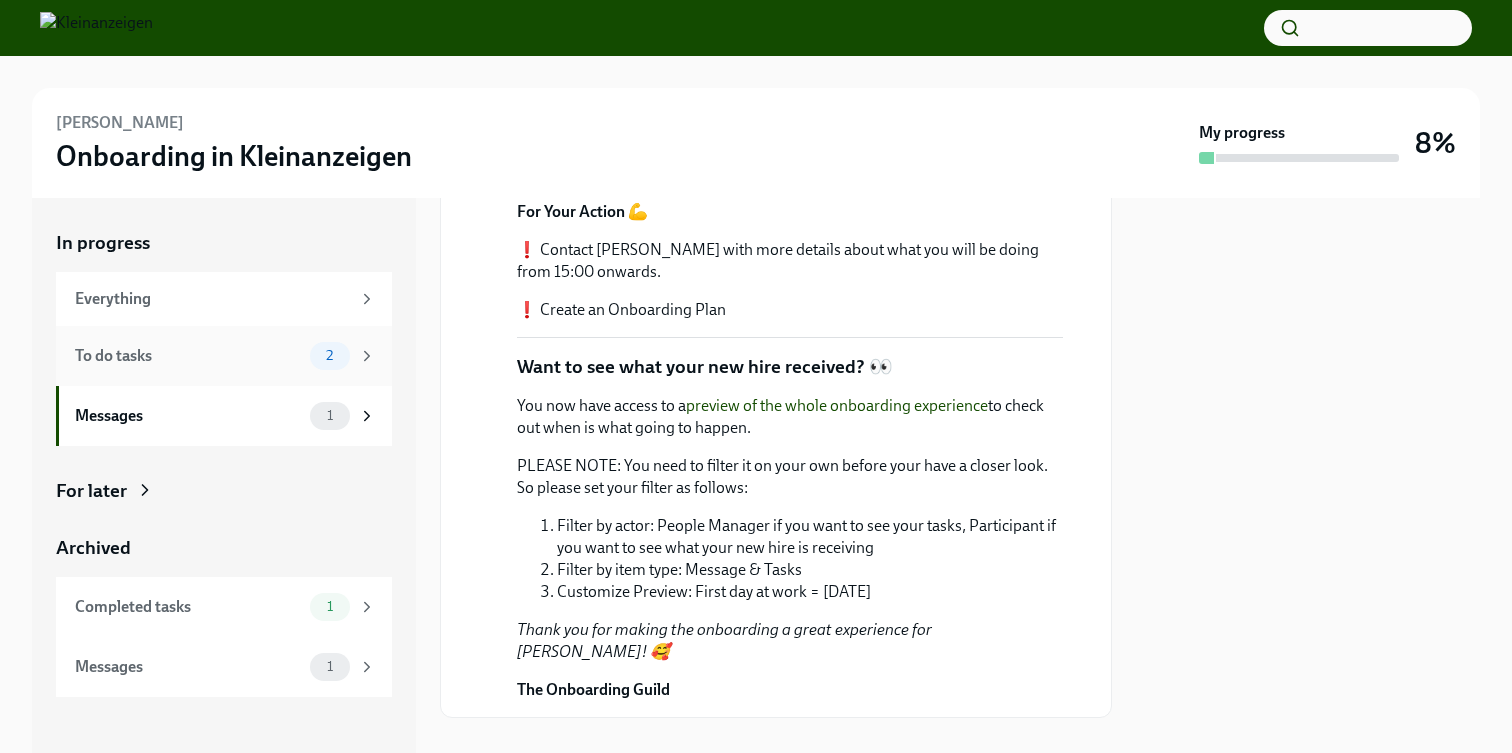click on "To do tasks" at bounding box center (188, 356) 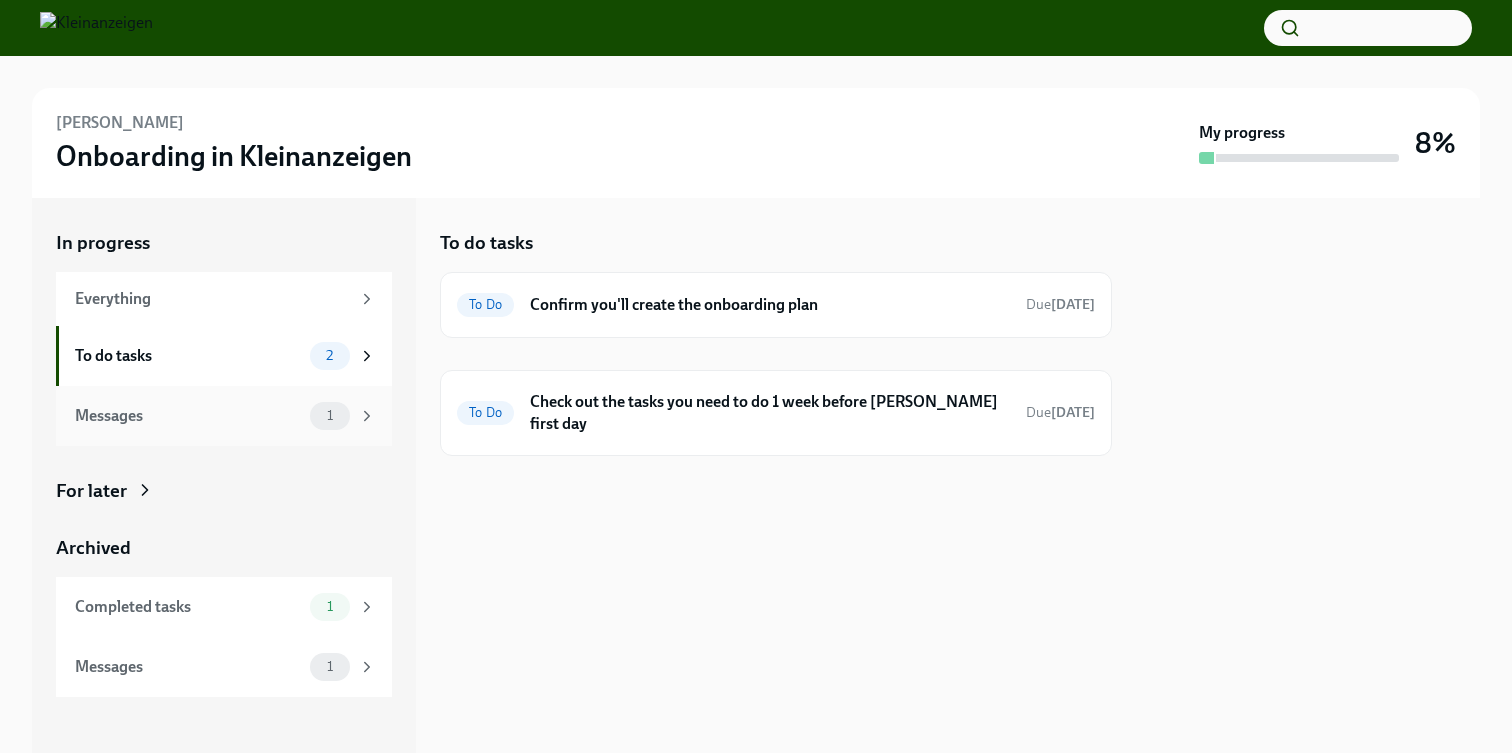 click on "Messages 1" at bounding box center [224, 416] 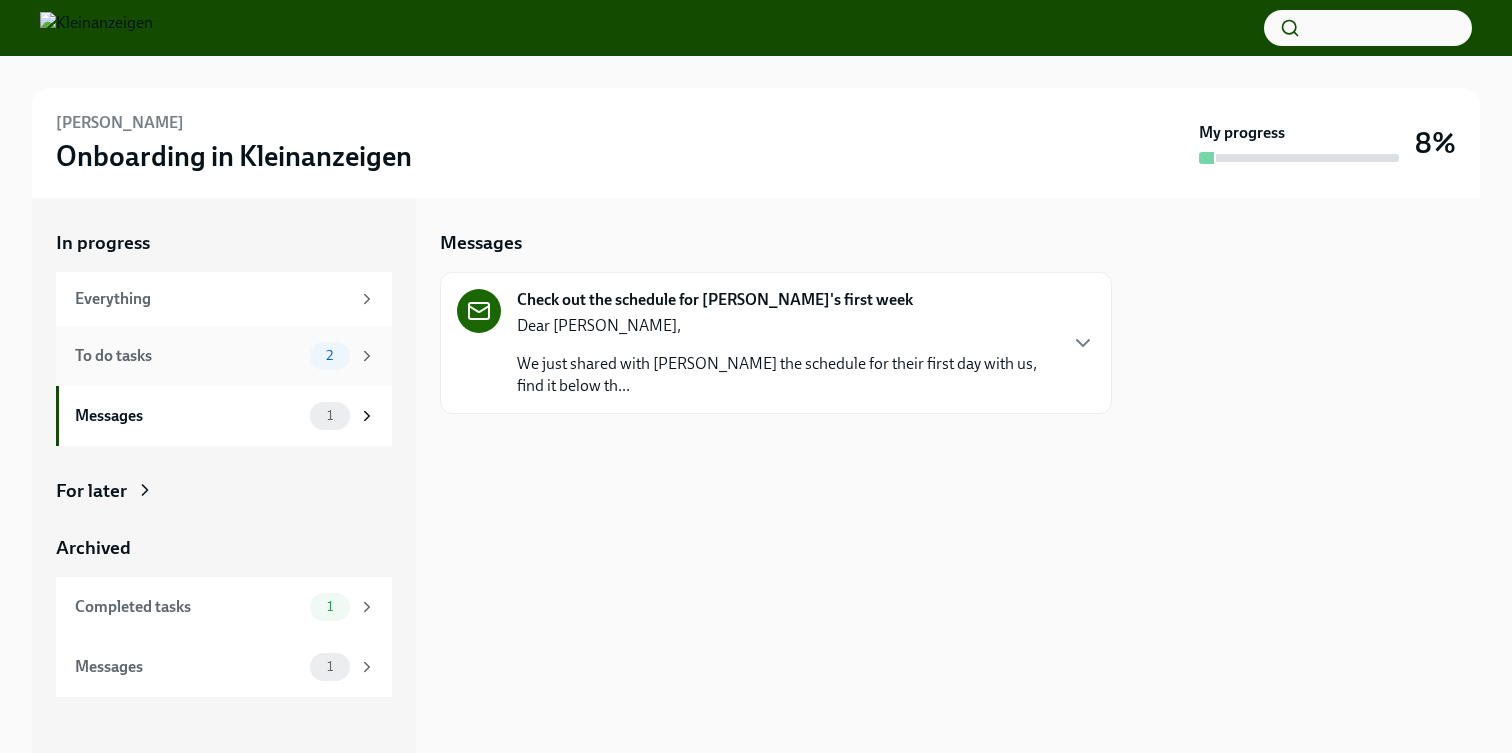 click on "To do tasks" at bounding box center [188, 356] 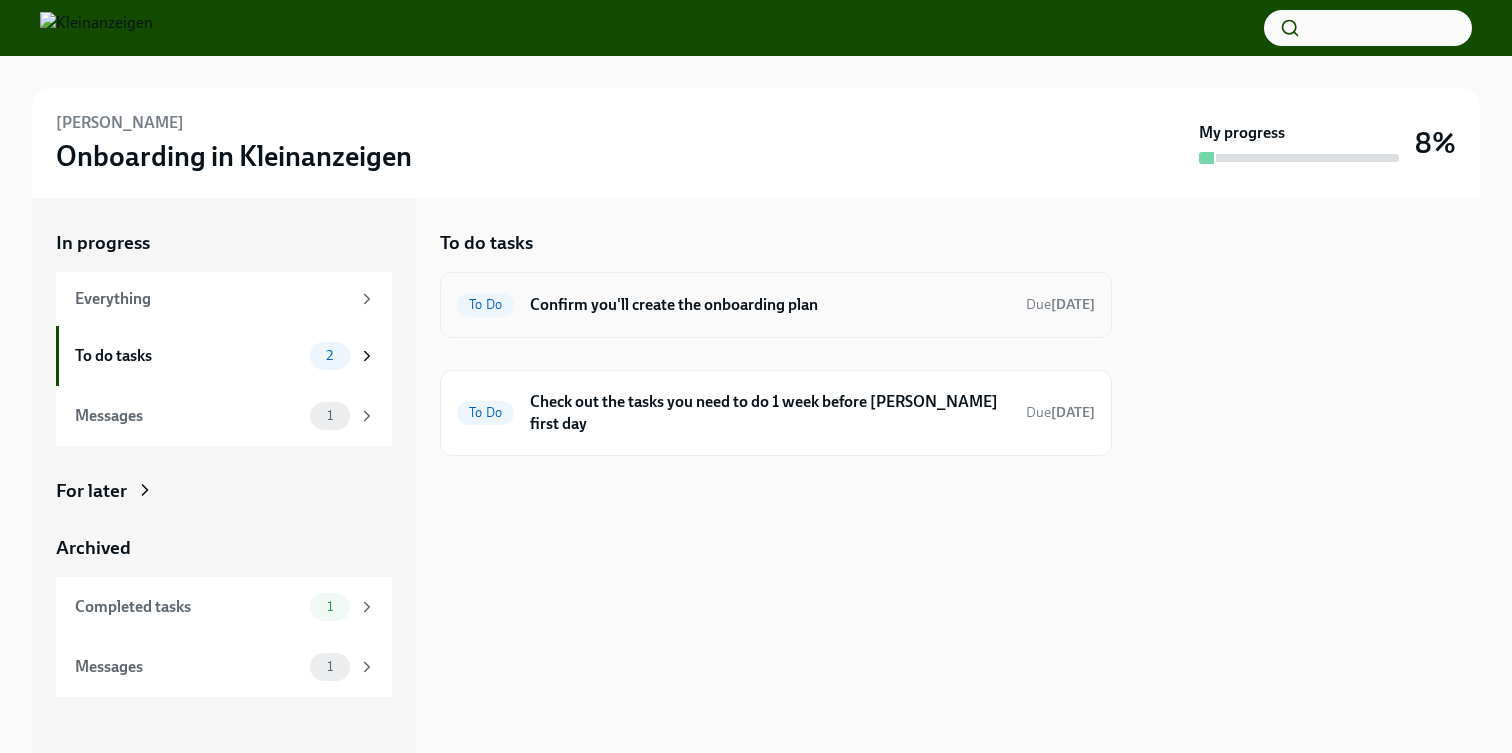 click on "Confirm you'll create the onboarding plan" at bounding box center (770, 305) 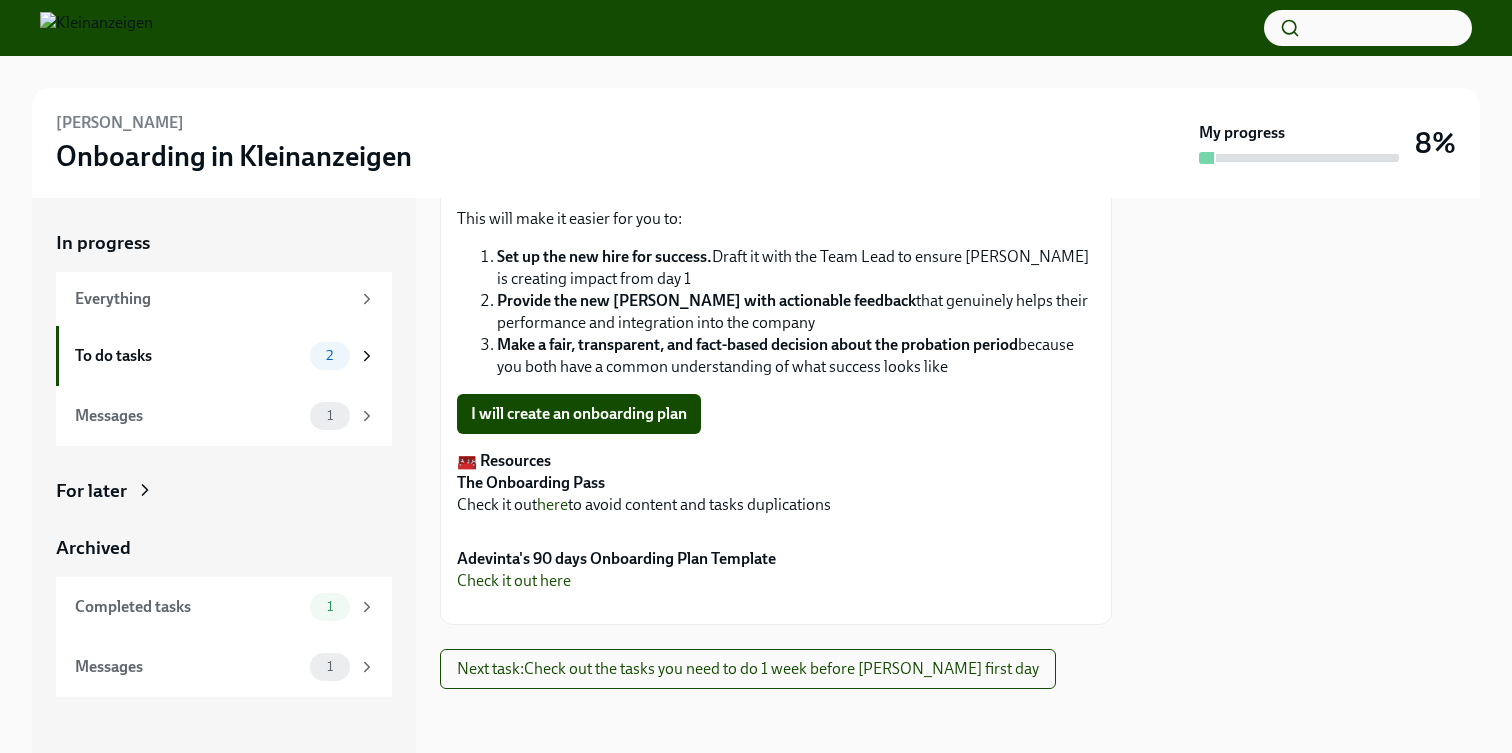 scroll, scrollTop: 356, scrollLeft: 0, axis: vertical 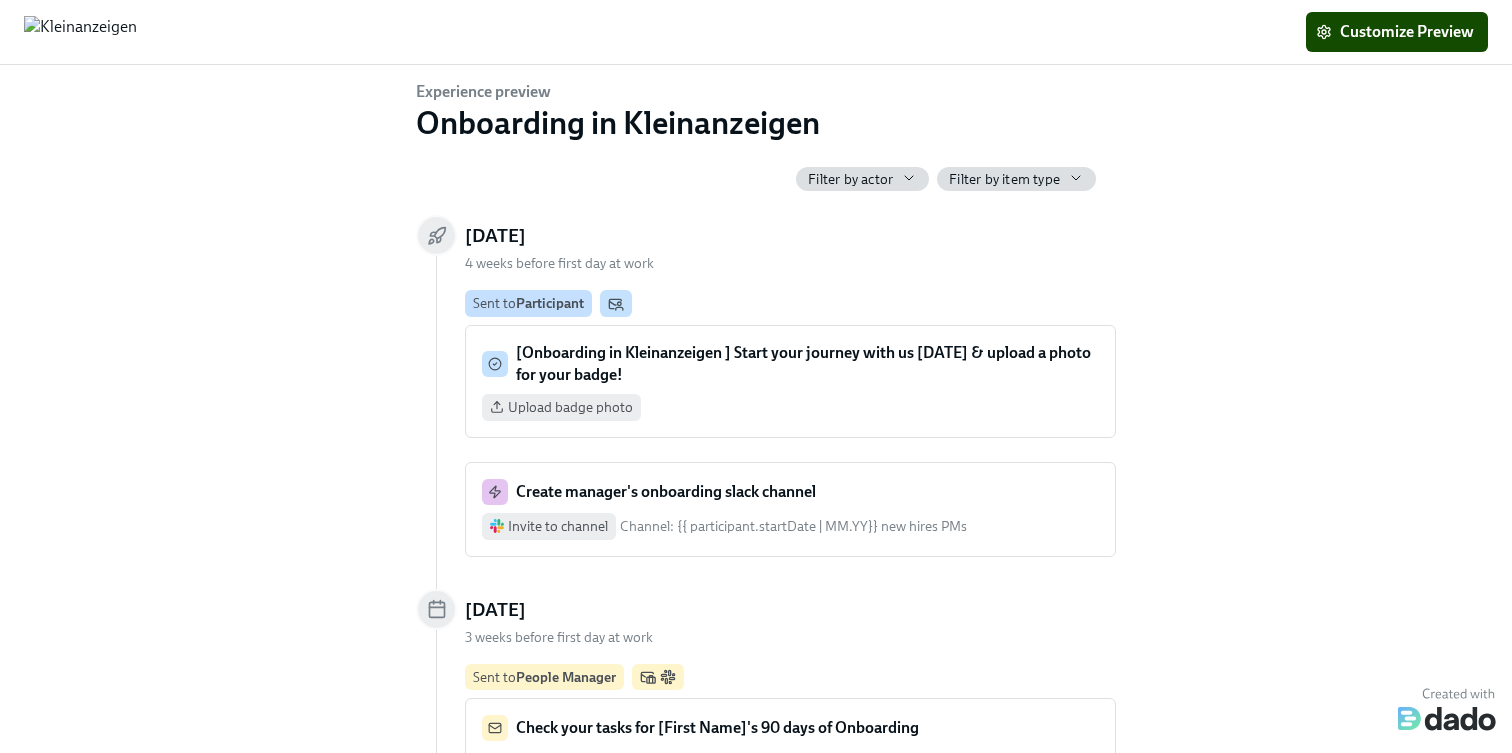 click on "Filter by actor" at bounding box center (850, 179) 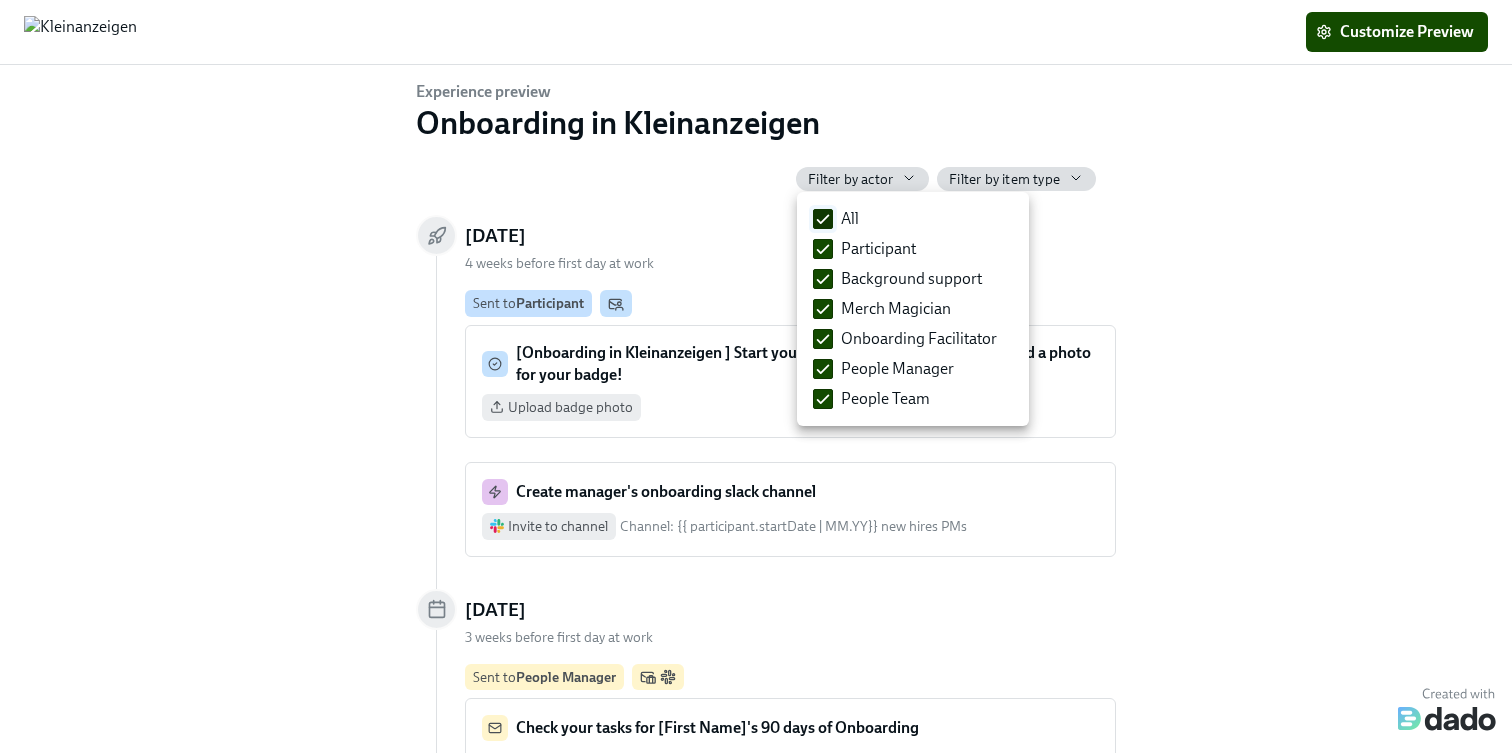 click on "All" at bounding box center (823, 219) 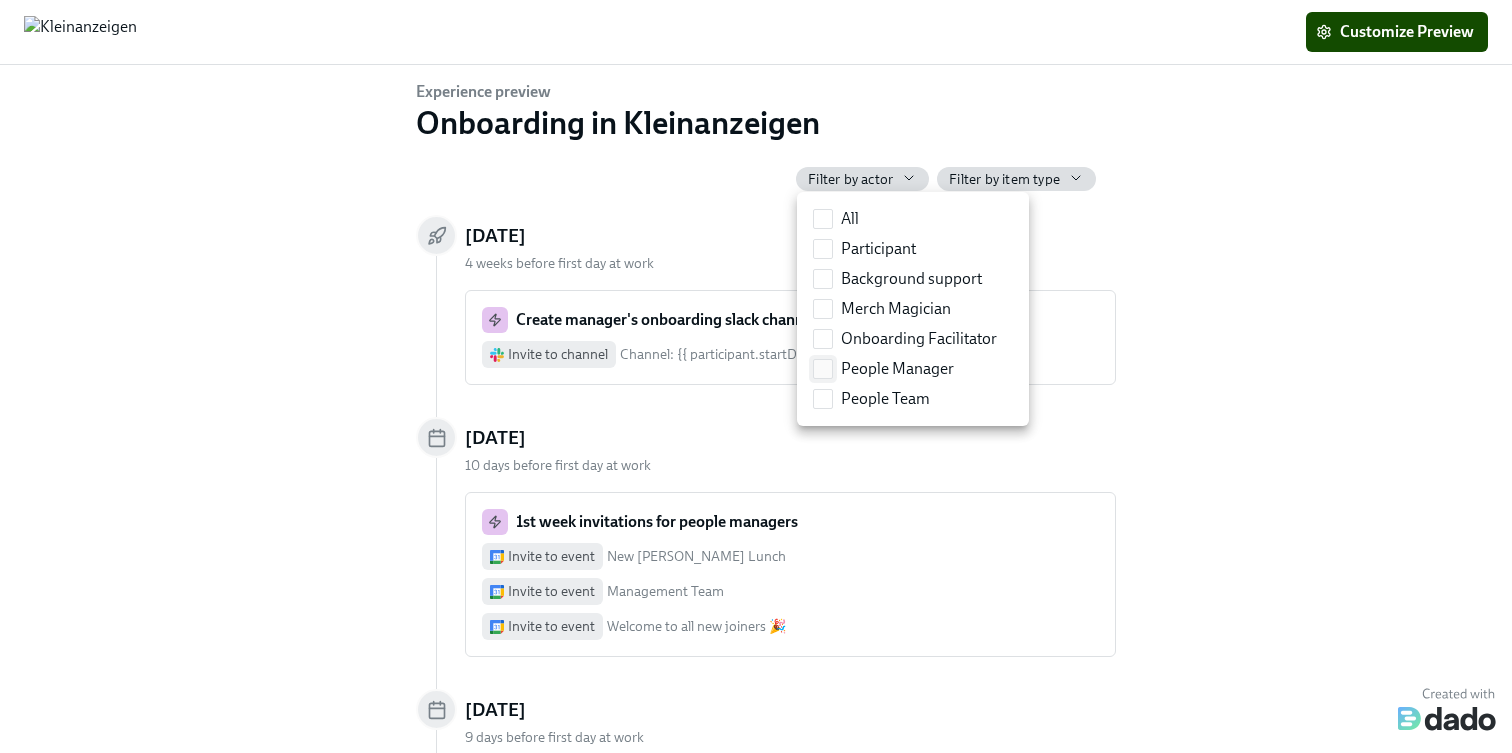 click on "People Manager" at bounding box center (883, 369) 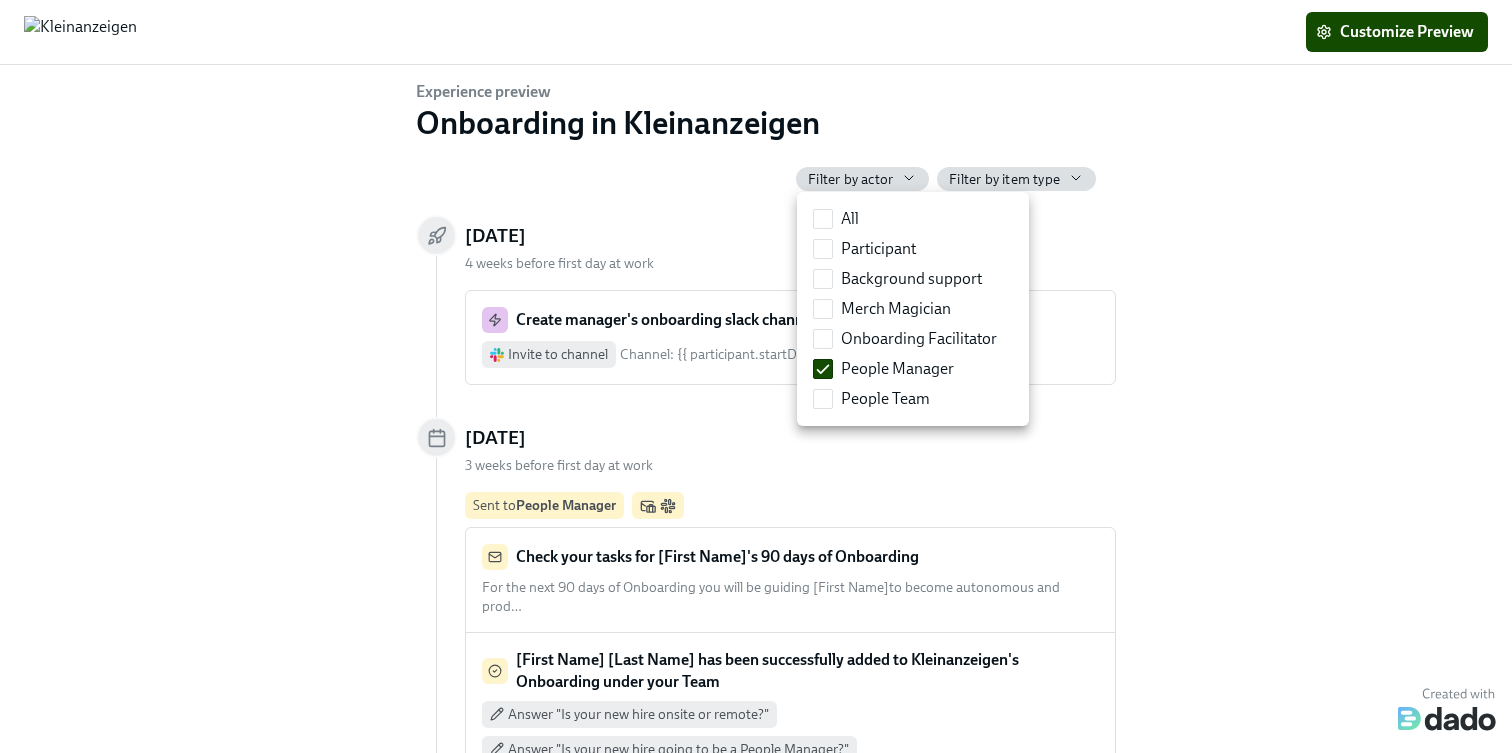 click at bounding box center [756, 376] 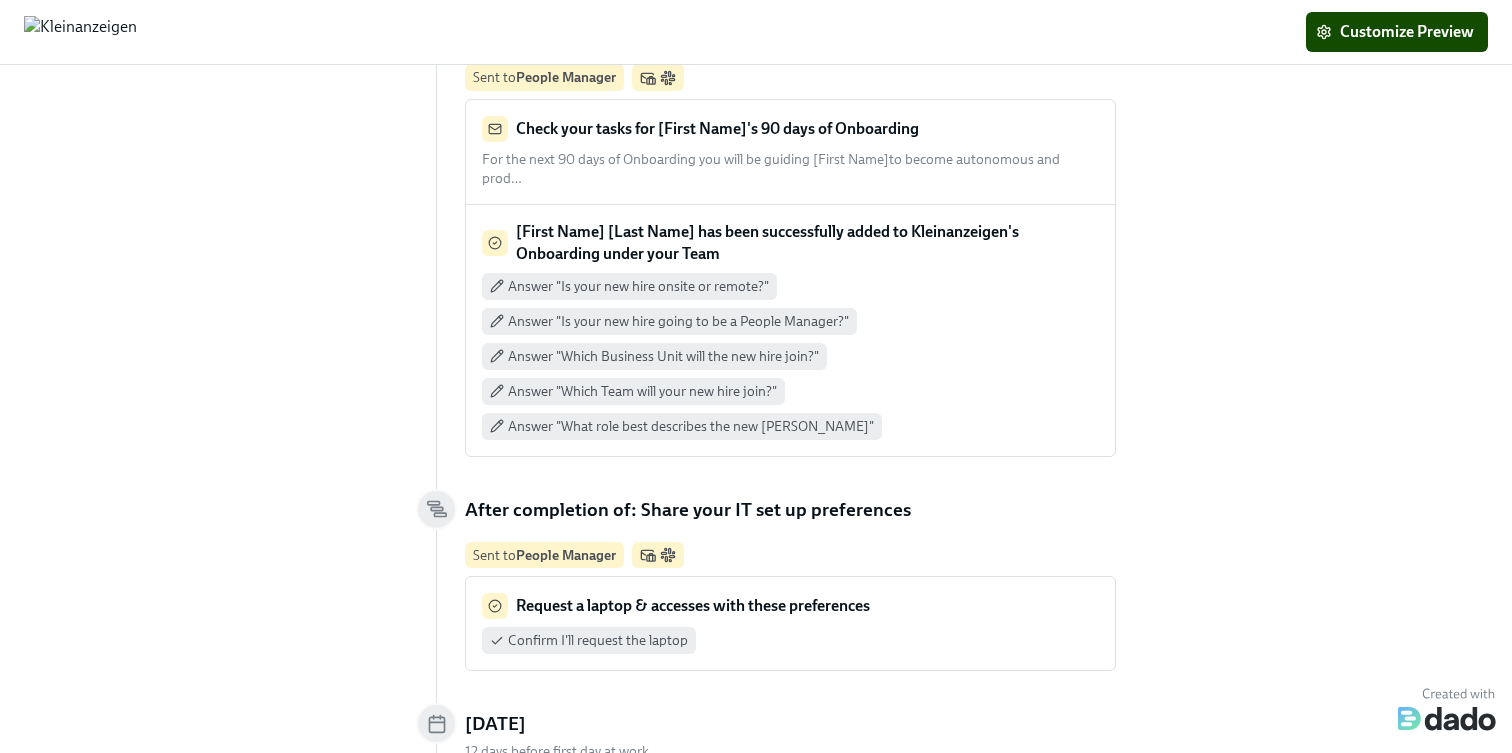 scroll, scrollTop: 458, scrollLeft: 0, axis: vertical 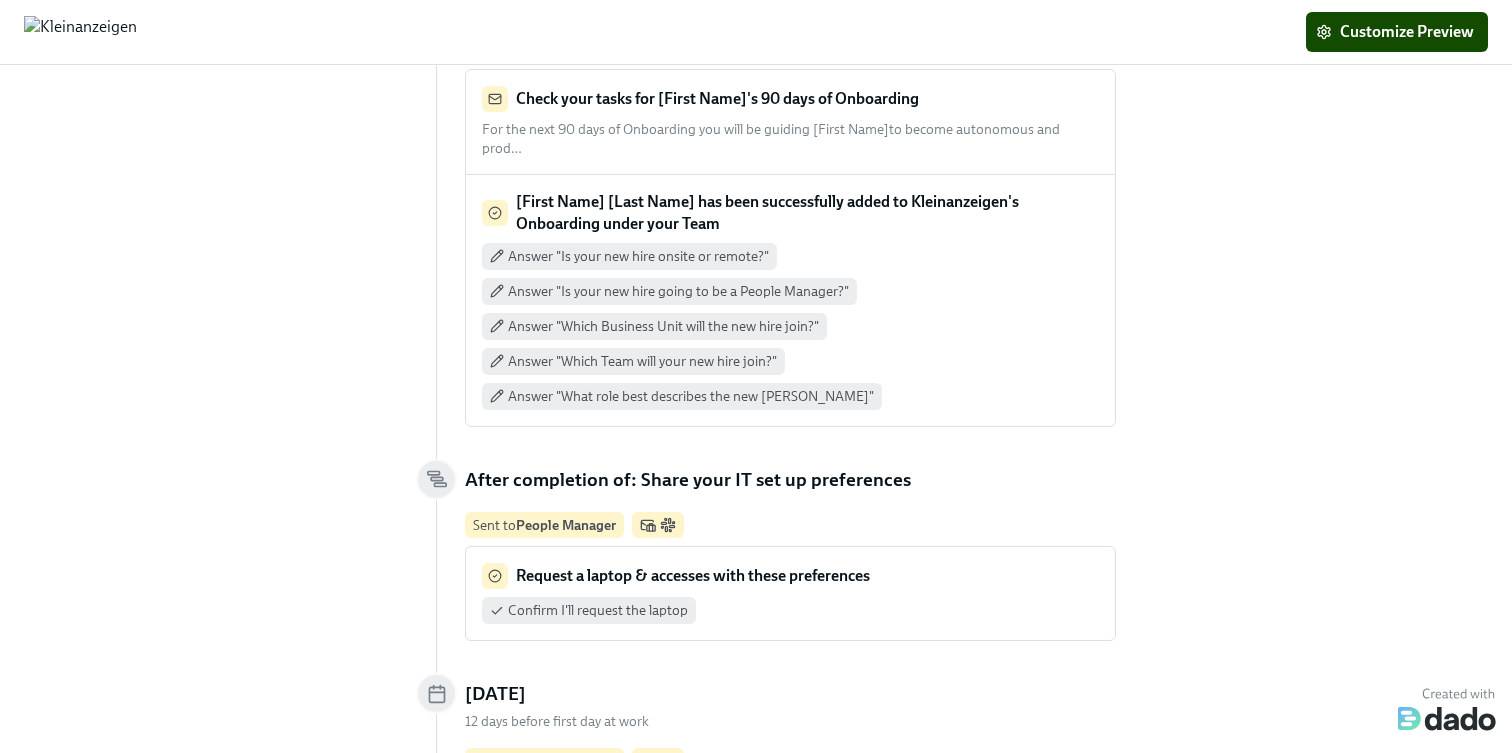 click on "Answer "Is your new hire onsite or remote?"" at bounding box center [638, 256] 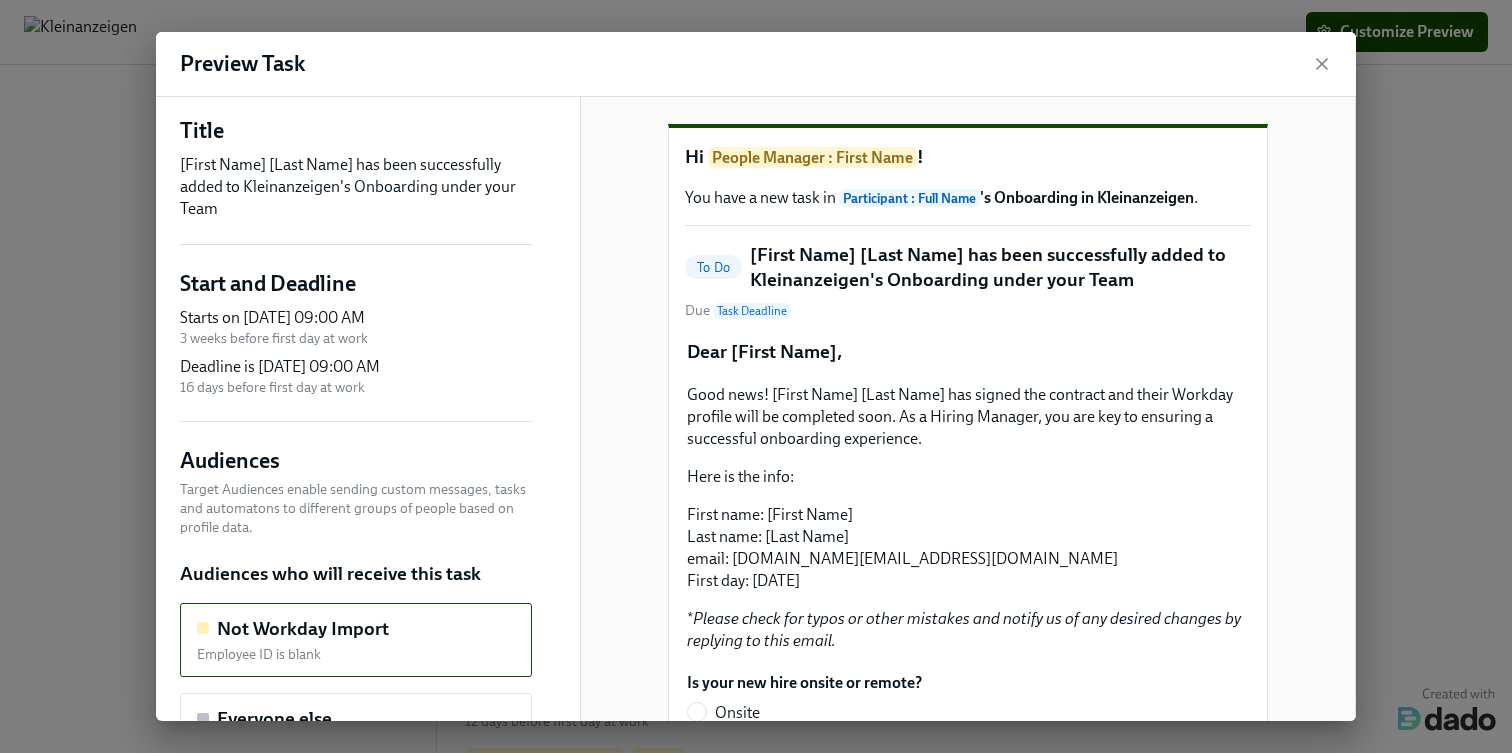 scroll, scrollTop: 0, scrollLeft: 0, axis: both 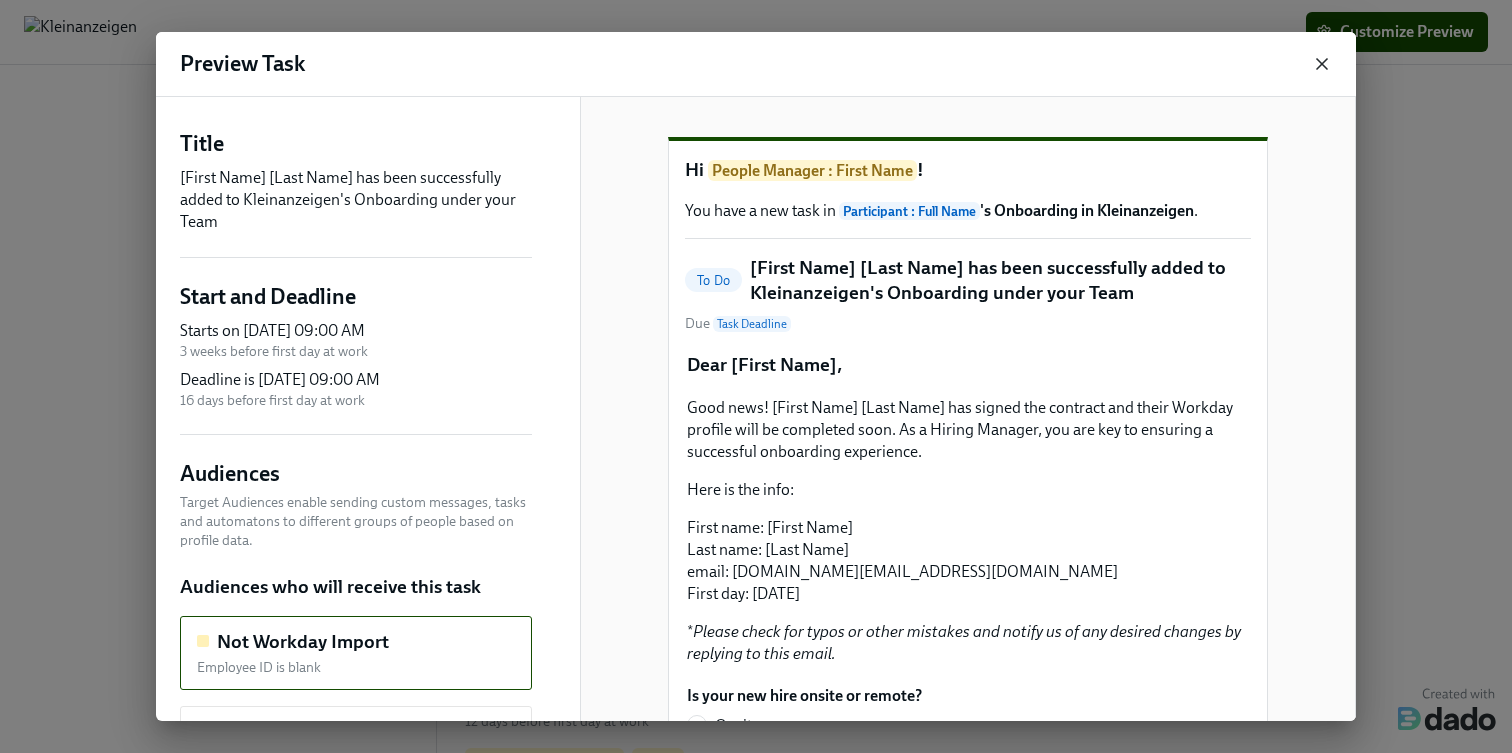 click 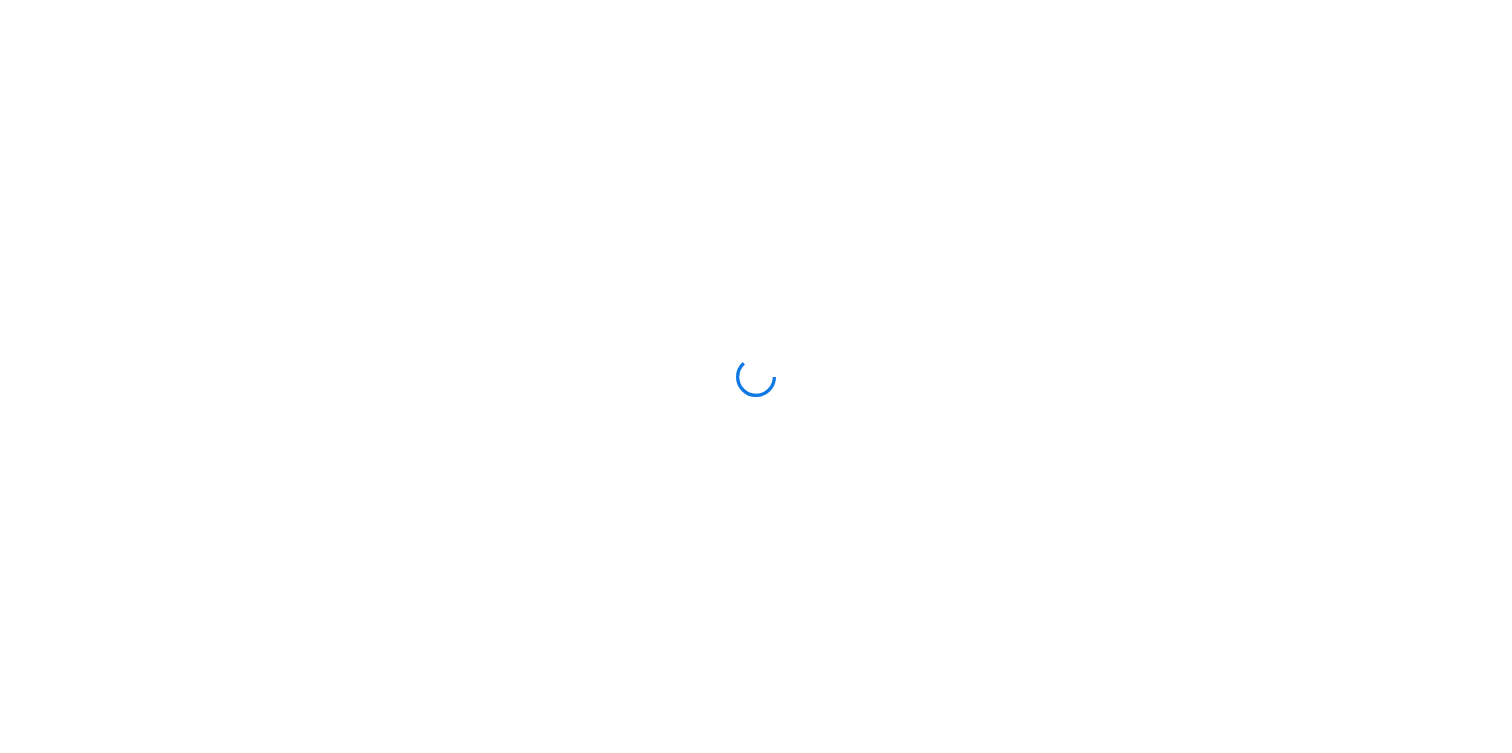 scroll, scrollTop: 0, scrollLeft: 0, axis: both 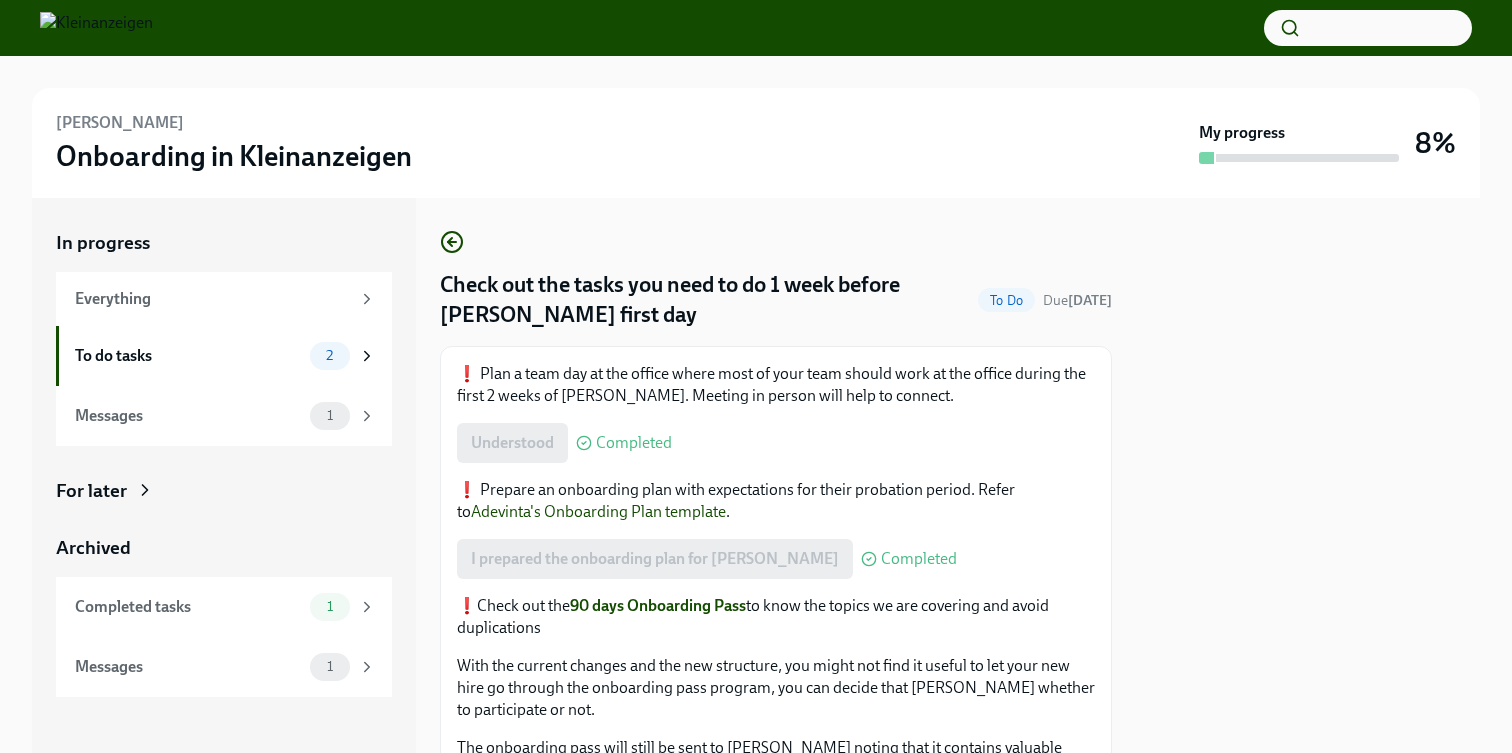 click on "Adevinta's Onboarding Plan template" at bounding box center (598, 511) 